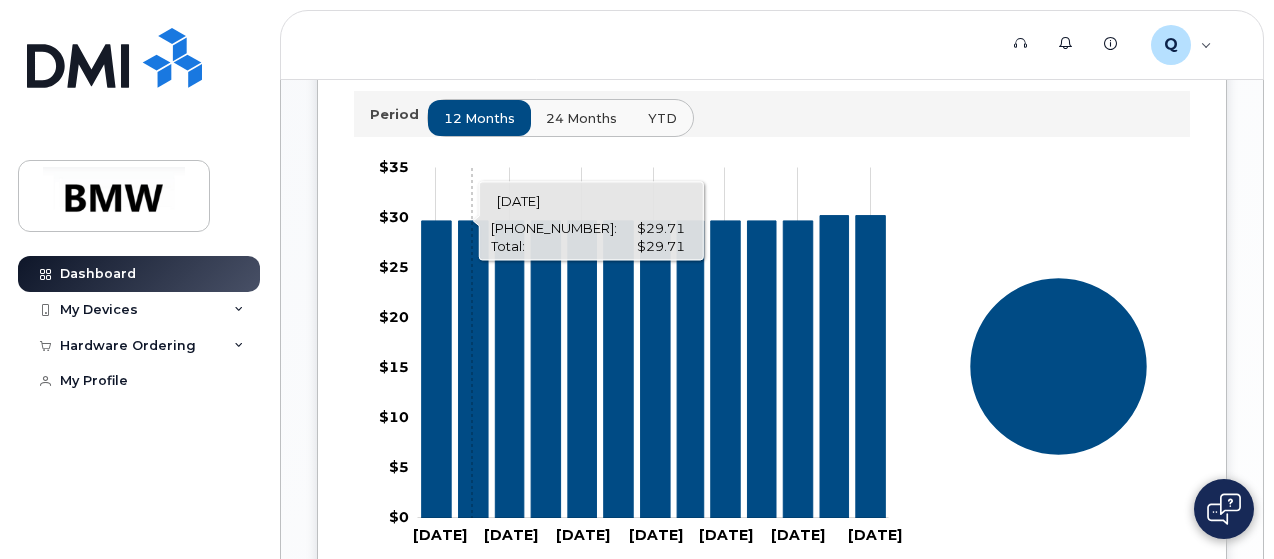 scroll, scrollTop: 700, scrollLeft: 0, axis: vertical 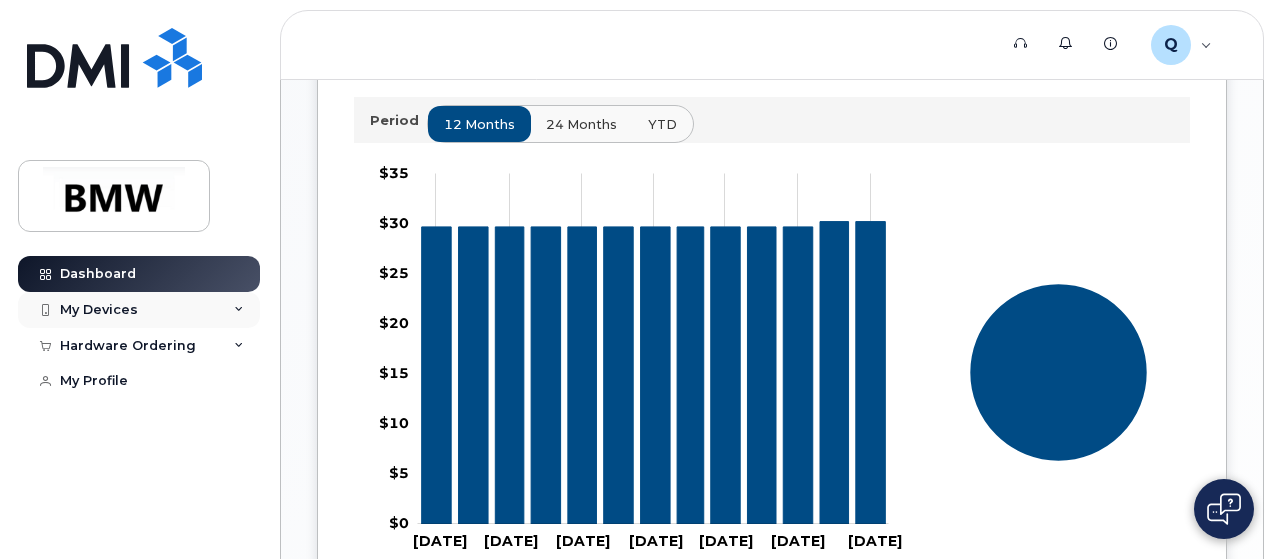 click on "My Devices" 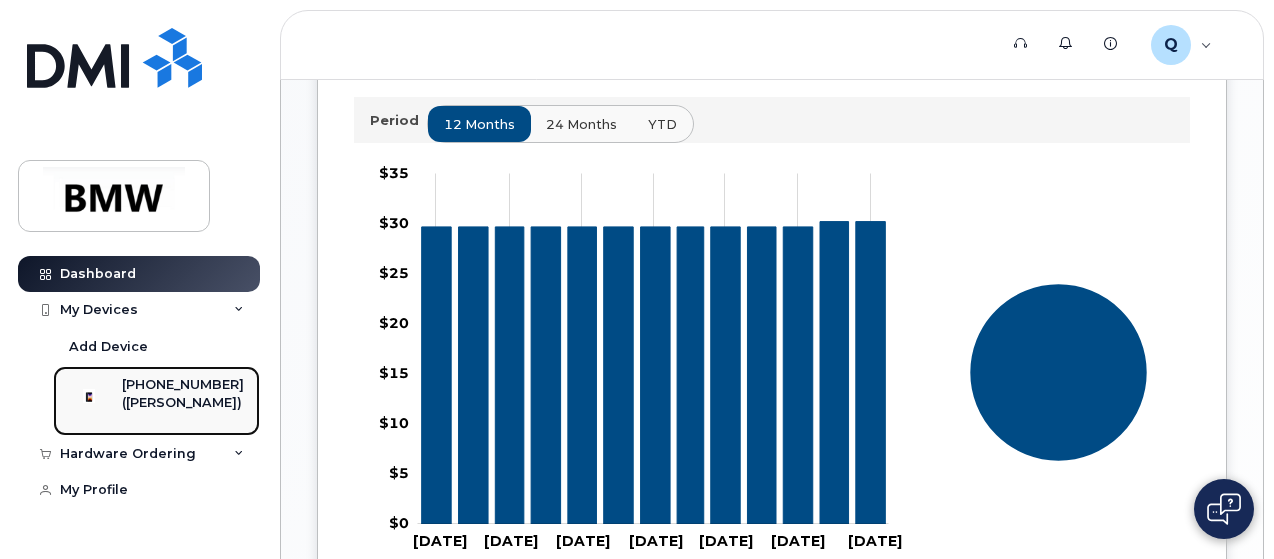 click on "[PHONE_NUMBER]" 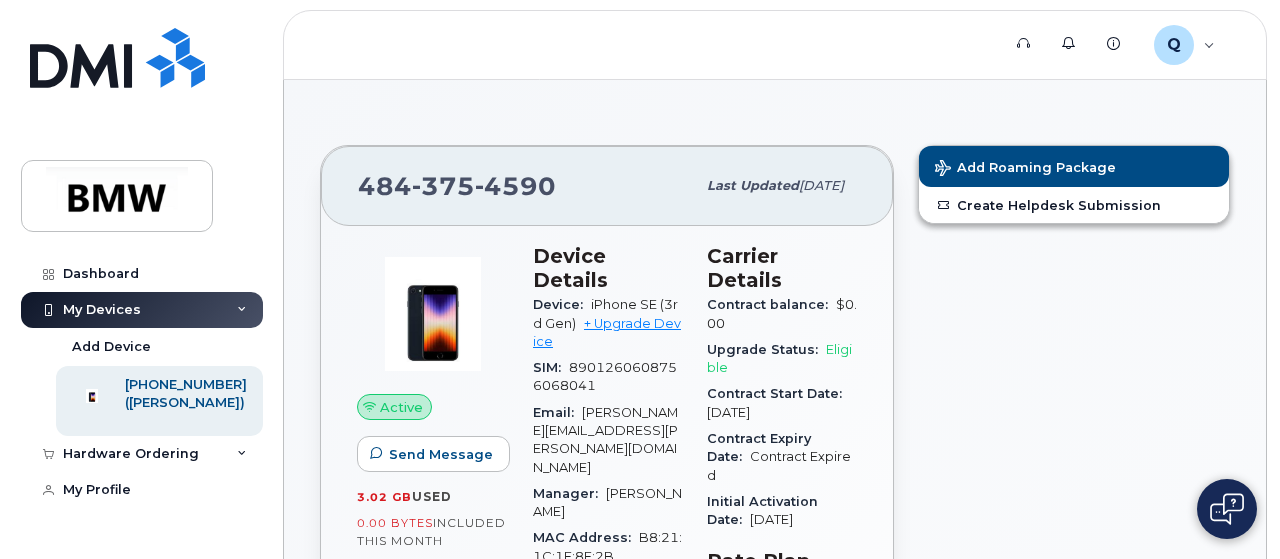 scroll, scrollTop: 0, scrollLeft: 0, axis: both 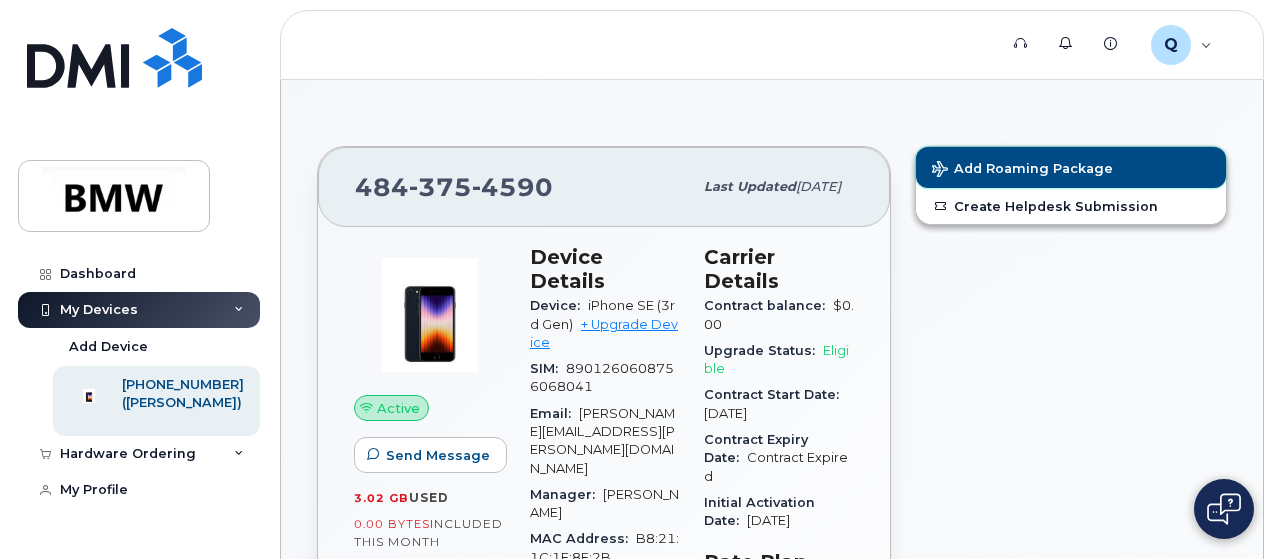 click on "Add Roaming Package" 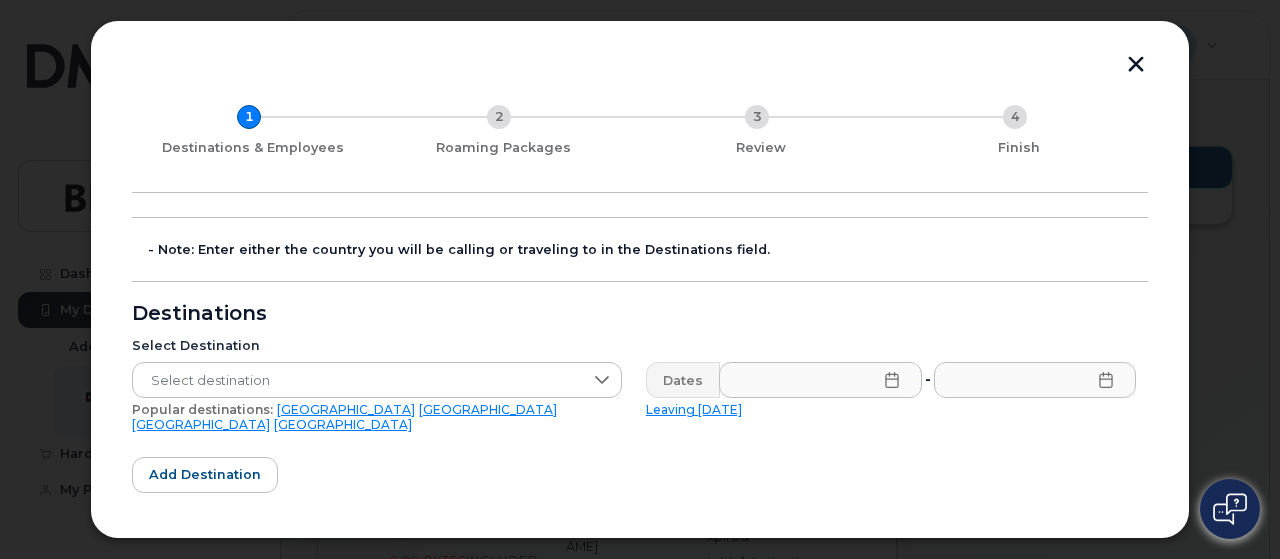 scroll, scrollTop: 100, scrollLeft: 0, axis: vertical 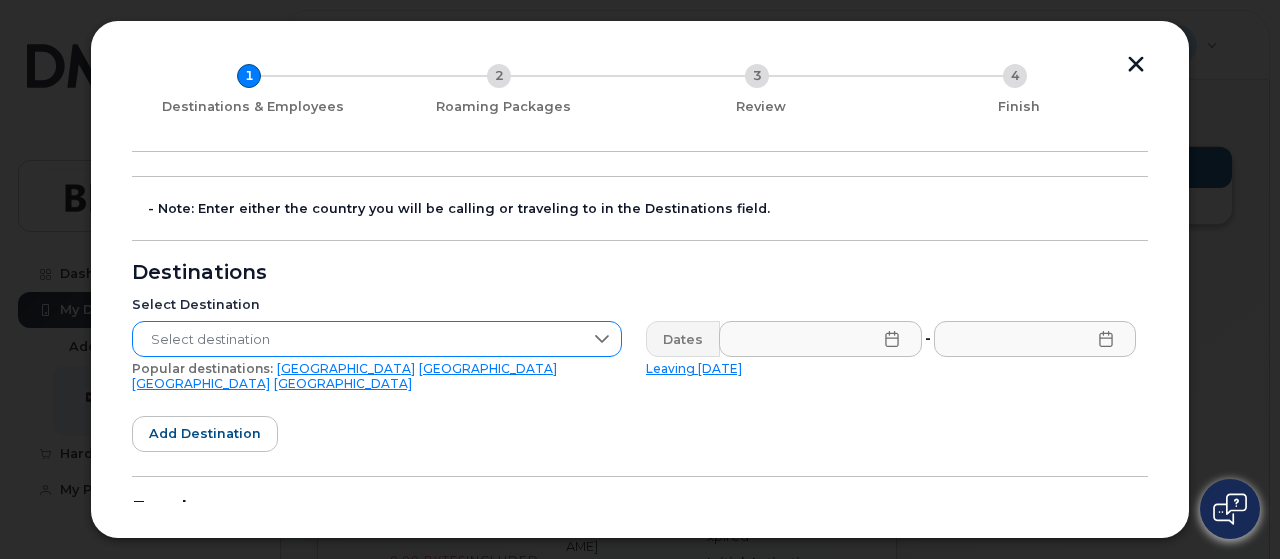 click 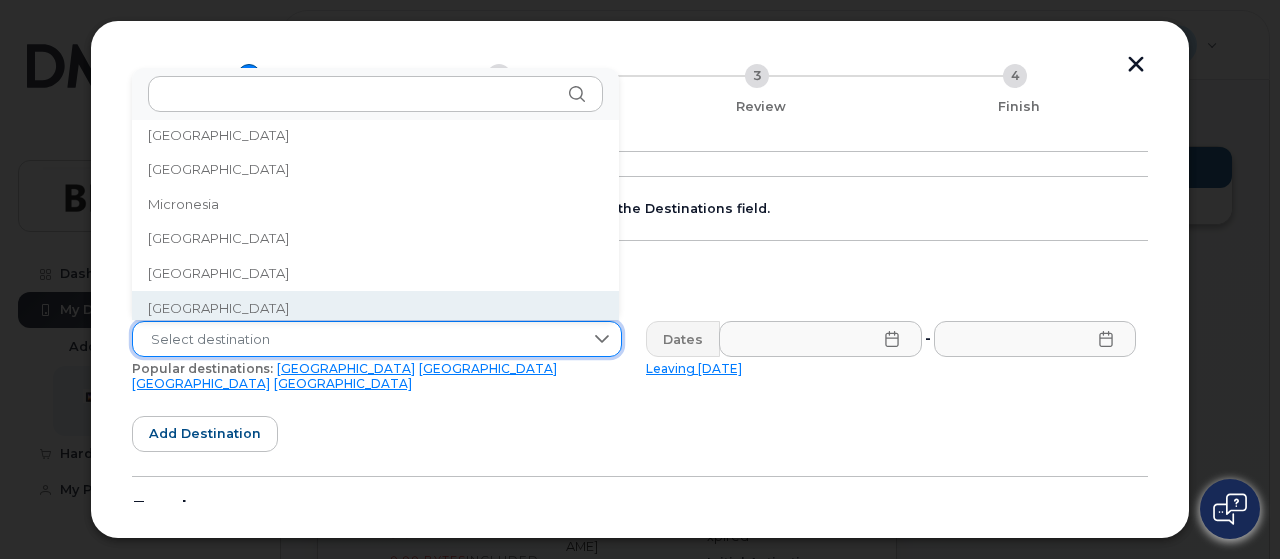 scroll, scrollTop: 4301, scrollLeft: 0, axis: vertical 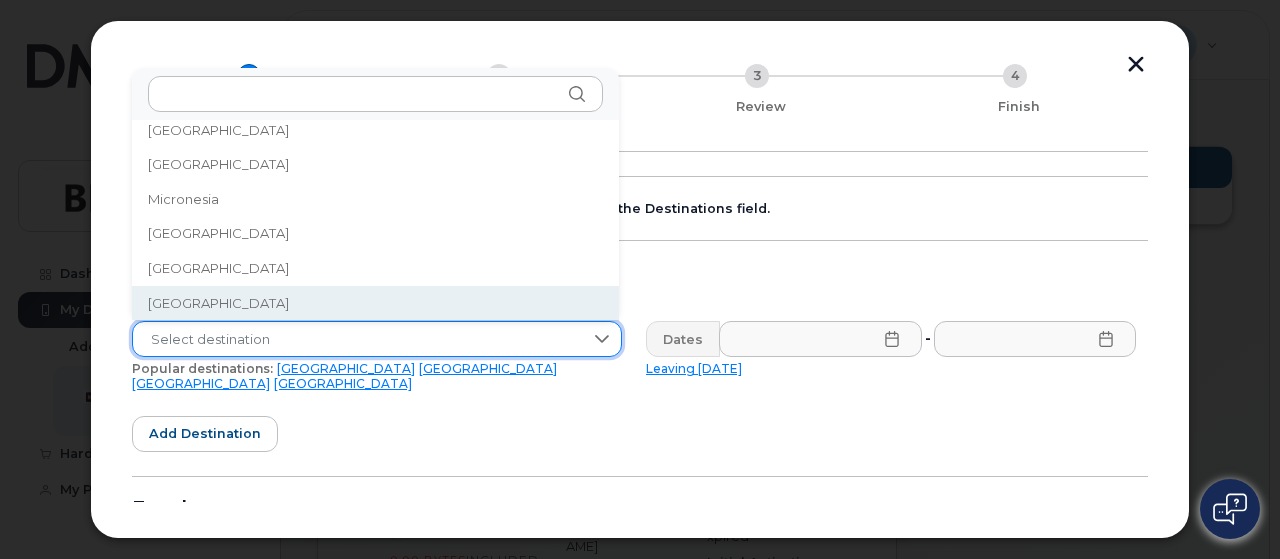 click on "Select destination" 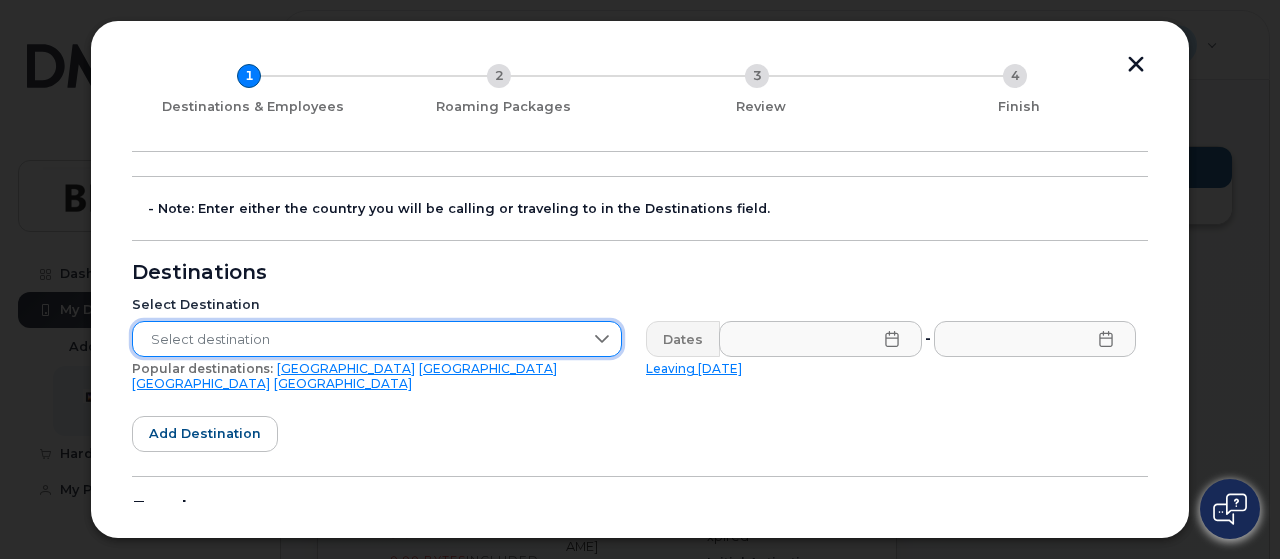click on "Select destination" 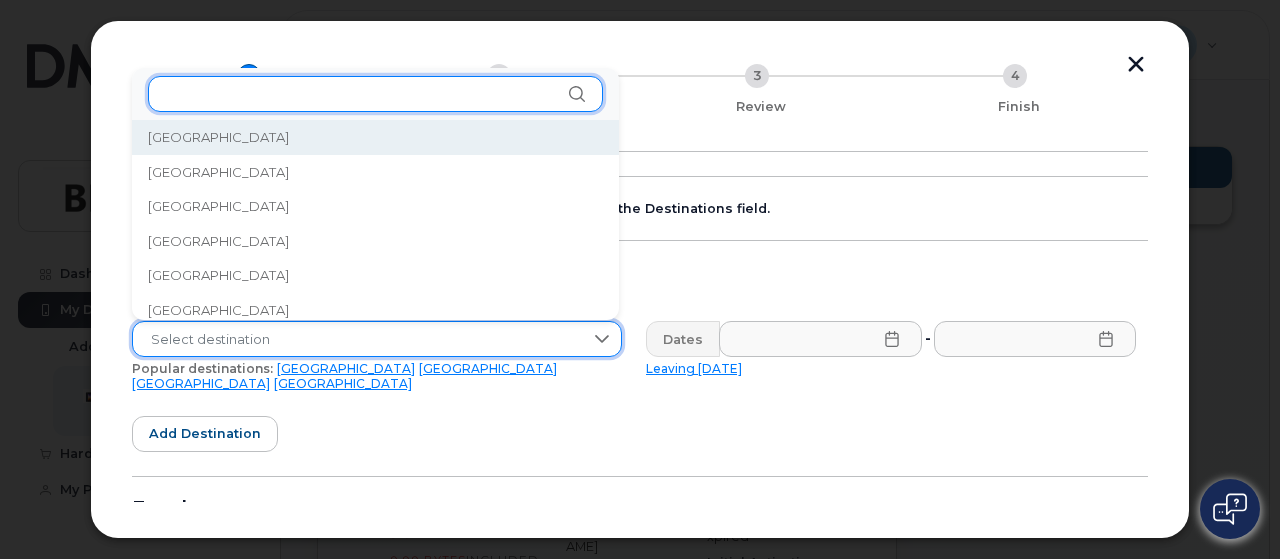 click 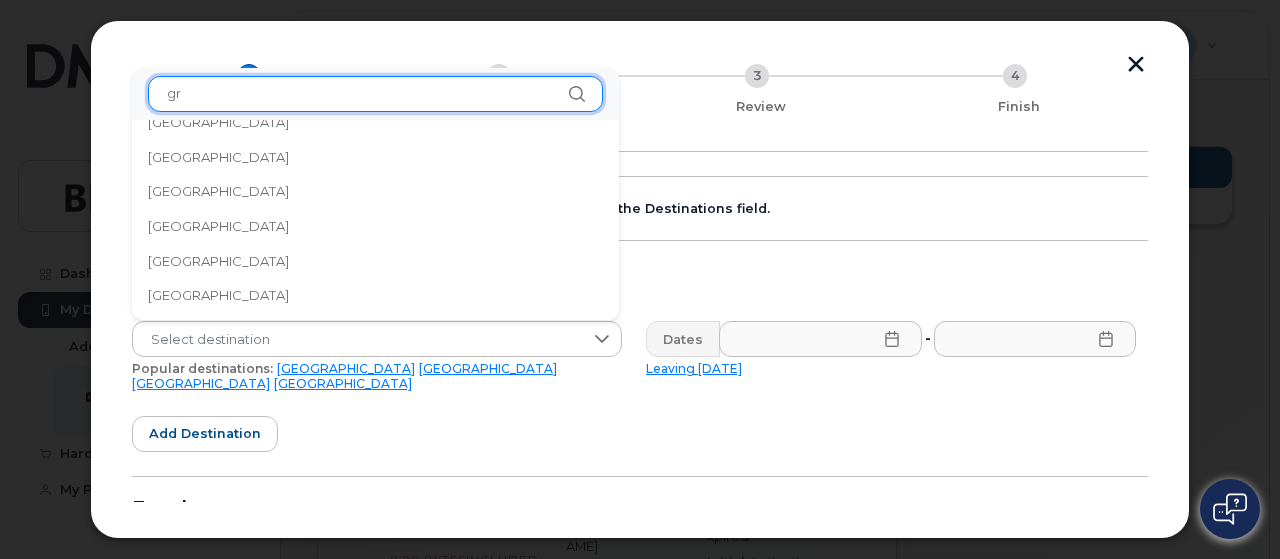 scroll, scrollTop: 0, scrollLeft: 0, axis: both 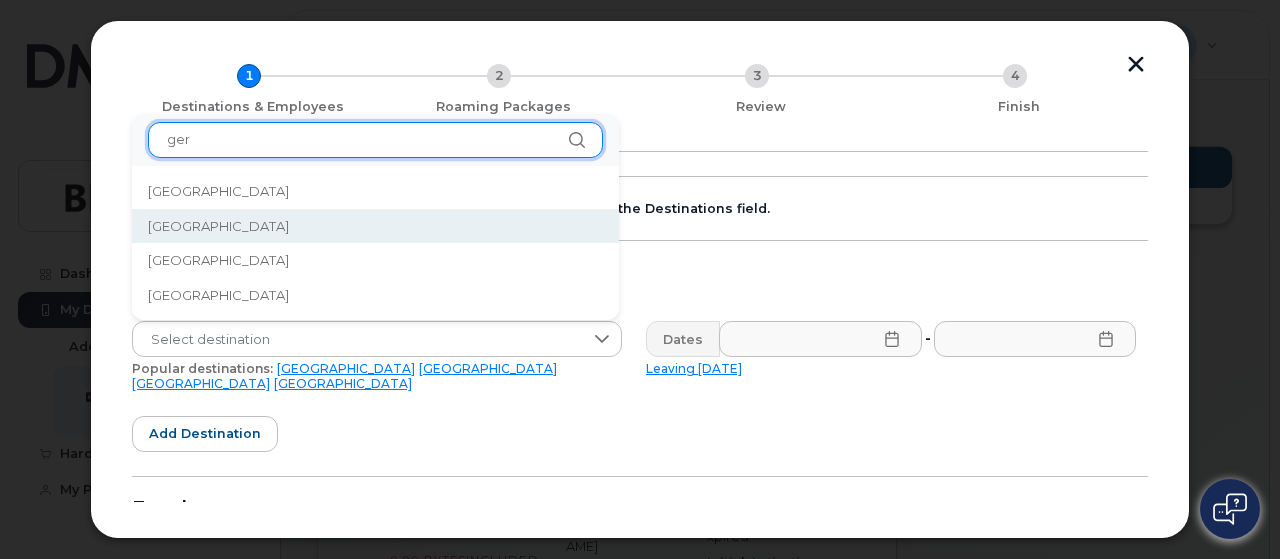 type on "ger" 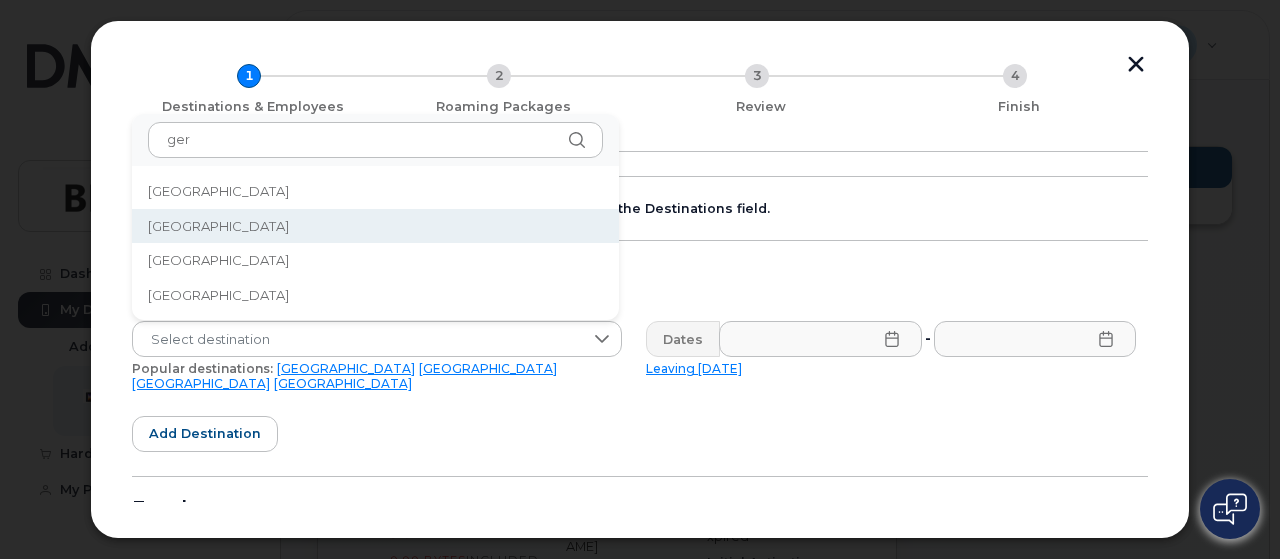 click on "Germany" 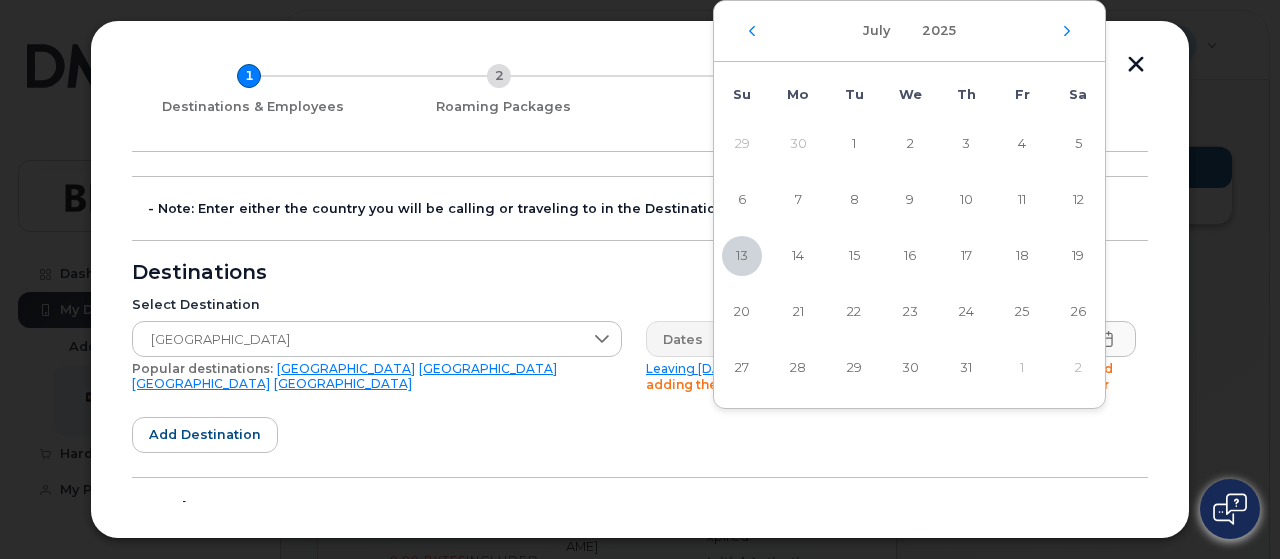click on "Support   Alerts   Knowledge Base Q Q557915 Employee English Français  Sign out Dashboard My Devices Add Device 484-375-4590 (Joseph Hedderick) Hardware Ordering New Order My Profile
484 375 4590 Last updated  May 27, 2025 Active Send Message 3.02 GB  used 0.00 Bytes  included this month Device Details Device: iPhone SE (3rd Gen)  + Upgrade Device SIM: 8901260608756068041 Email: joseph.hedderick@bmwna.com Manager: Andreas Meyer MAC Address: B8:21:1C:1F:8E:2B Carrier IMEI: 356908246756757 City Of Use: Allentown Employee Details Employment Status: Active HR Employee Name: Joseph Hedderick Department Name: BMWNA Location: WL: 300 North Campus Business Unit Cost Center / WBS element: Unknown Carrier Details Contract balance: $0.00 Upgrade Status: Eligible Contract Start Date: Jun 07, 2023 Contract Expiry Date: Contract Expired Initial Activation Date: May 19, 2023 Rate Plan Bus Unl Phone Add Roaming Package Add Roaming Package 1 Destinations & Employees 2 Roaming Packages 3 4 -" 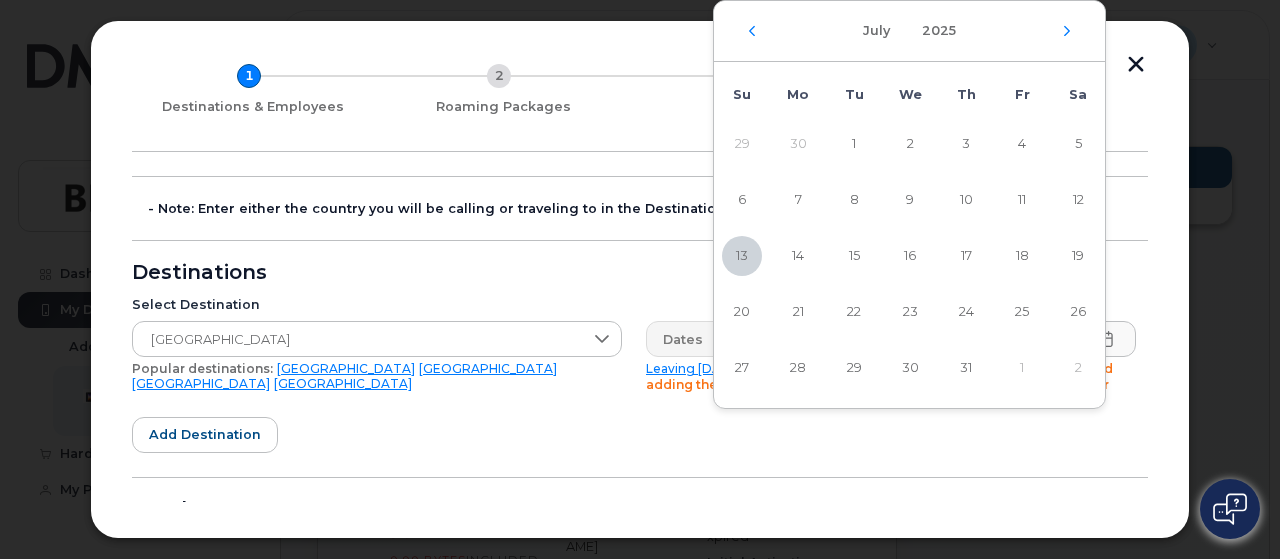 click on "28" 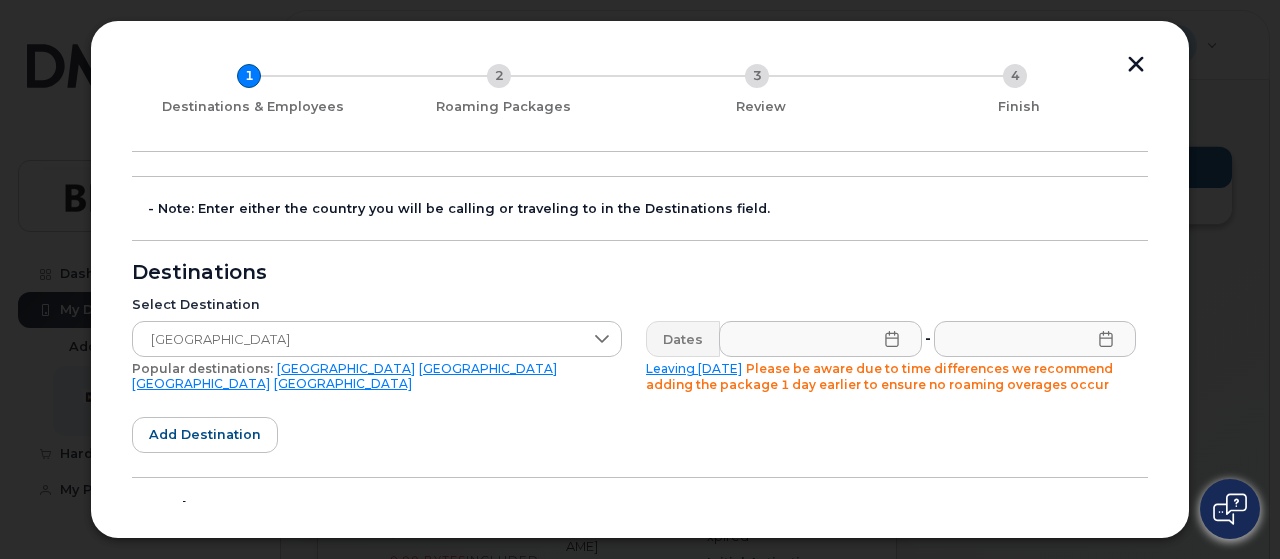 click on "- Note: Enter either the country you will be calling or traveling to in the Destinations field. Destinations Select Destination Germany Popular destinations: USA Mexico United Kingdom Canada Dates - Leaving today Please be aware due to time differences we recommend adding the package 1 day earlier to ensure no roaming overages occur Add destination Employees Select Employee Joseph Hedderick - 484-375-4590 Joseph Hedderick, iPhone, T-Mobile Average Monthly Usage: 0 min, 2556 MB, 3 sms Add employee Roaming Packages" 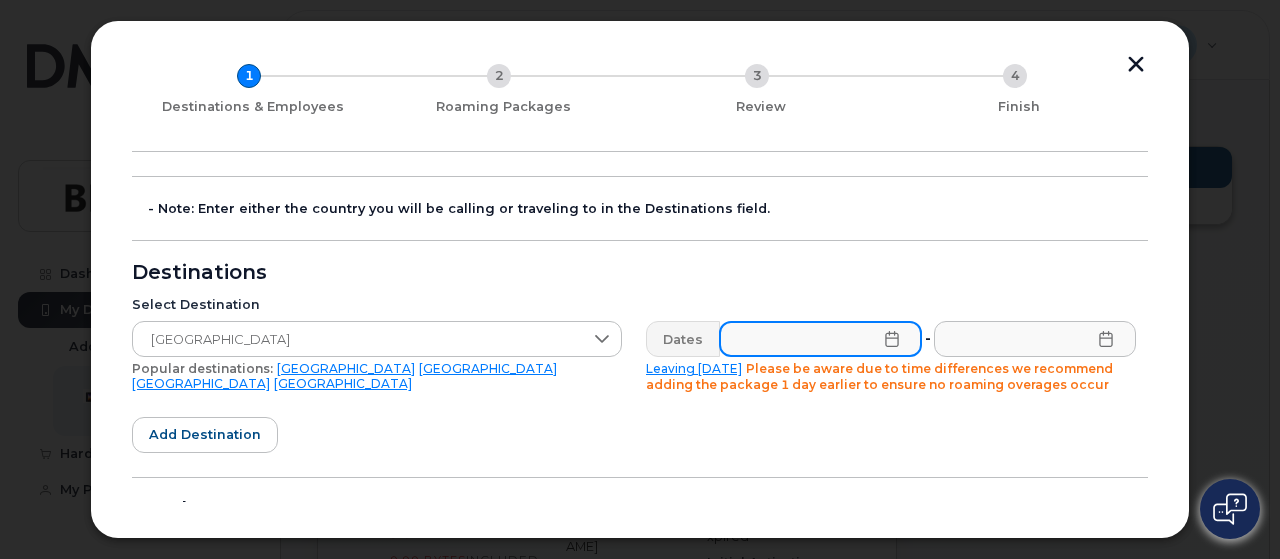 click on "Support   Alerts   Knowledge Base Q Q557915 Employee English Français  Sign out Dashboard My Devices Add Device 484-375-4590 (Joseph Hedderick) Hardware Ordering New Order My Profile
484 375 4590 Last updated  May 27, 2025 Active Send Message 3.02 GB  used 0.00 Bytes  included this month Device Details Device: iPhone SE (3rd Gen)  + Upgrade Device SIM: 8901260608756068041 Email: joseph.hedderick@bmwna.com Manager: Andreas Meyer MAC Address: B8:21:1C:1F:8E:2B Carrier IMEI: 356908246756757 City Of Use: Allentown Employee Details Employment Status: Active HR Employee Name: Joseph Hedderick Department Name: BMWNA Location: WL: 300 North Campus Business Unit Cost Center / WBS element: Unknown Carrier Details Contract balance: $0.00 Upgrade Status: Eligible Contract Start Date: Jun 07, 2023 Contract Expiry Date: Contract Expired Initial Activation Date: May 19, 2023 Rate Plan Bus Unl Phone Add Roaming Package Add Roaming Package 1 Destinations & Employees 2 Roaming Packages 3 4 -" 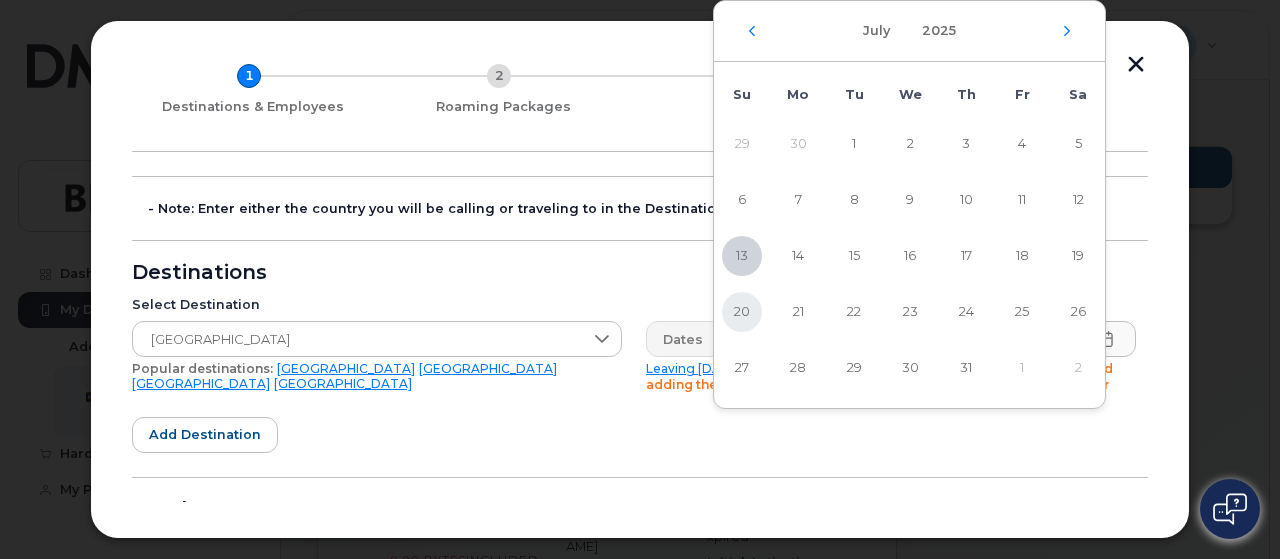 click on "20" 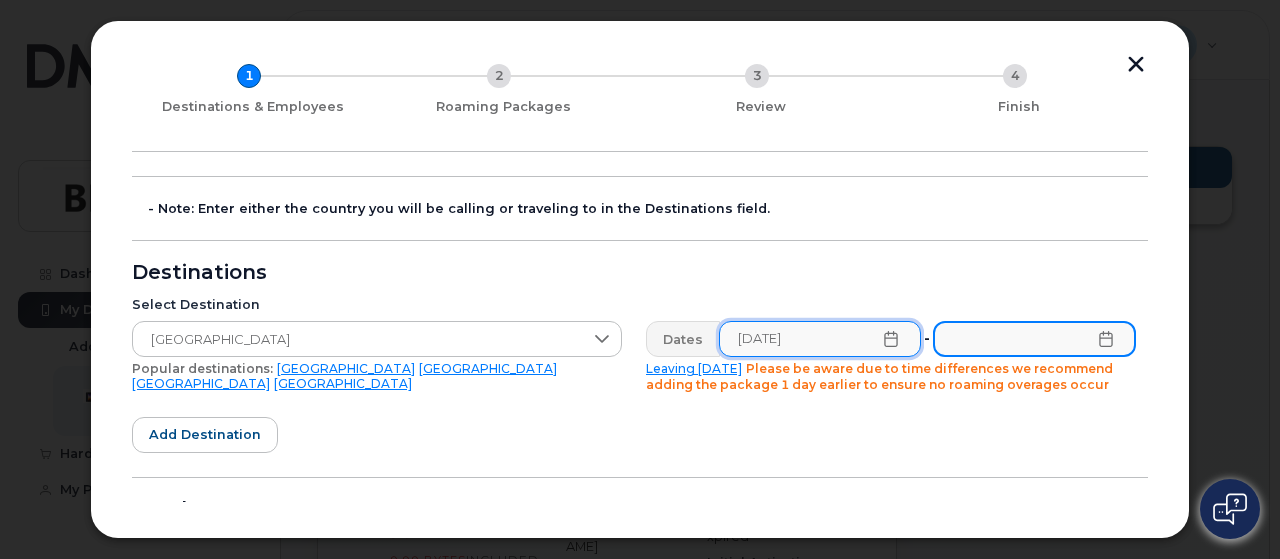 click on "Support   Alerts   Knowledge Base Q Q557915 Employee English Français  Sign out Dashboard My Devices Add Device 484-375-4590 (Joseph Hedderick) Hardware Ordering New Order My Profile
484 375 4590 Last updated  May 27, 2025 Active Send Message 3.02 GB  used 0.00 Bytes  included this month Device Details Device: iPhone SE (3rd Gen)  + Upgrade Device SIM: 8901260608756068041 Email: joseph.hedderick@bmwna.com Manager: Andreas Meyer MAC Address: B8:21:1C:1F:8E:2B Carrier IMEI: 356908246756757 City Of Use: Allentown Employee Details Employment Status: Active HR Employee Name: Joseph Hedderick Department Name: BMWNA Location: WL: 300 North Campus Business Unit Cost Center / WBS element: Unknown Carrier Details Contract balance: $0.00 Upgrade Status: Eligible Contract Start Date: Jun 07, 2023 Contract Expiry Date: Contract Expired Initial Activation Date: May 19, 2023 Rate Plan Bus Unl Phone Add Roaming Package Add Roaming Package 1 Destinations & Employees 2 Roaming Packages 3 4 -" 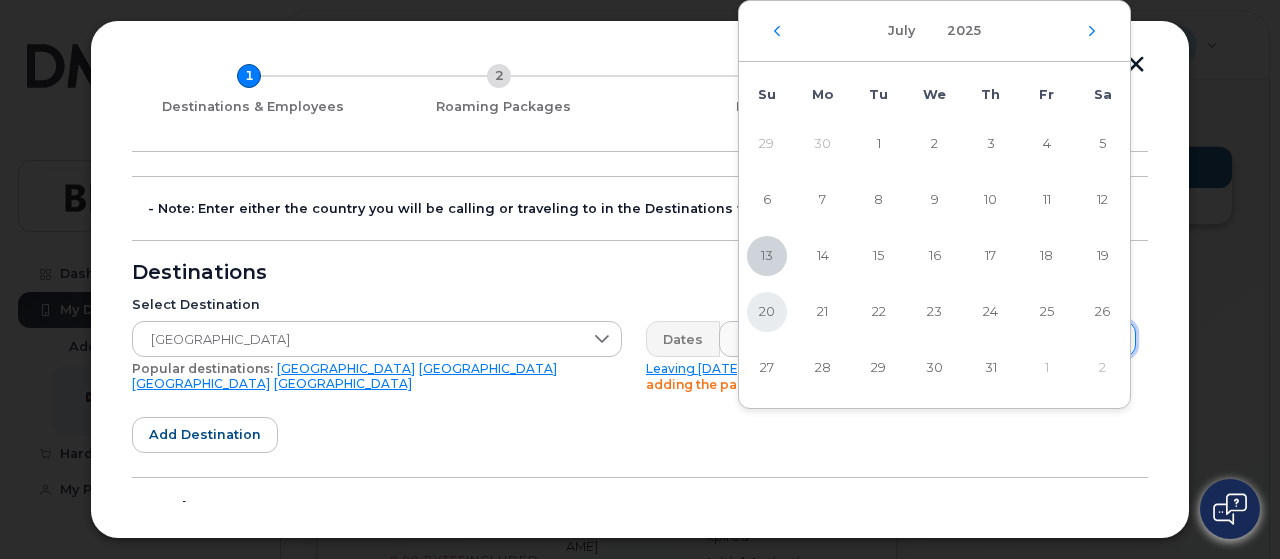 click on "20" 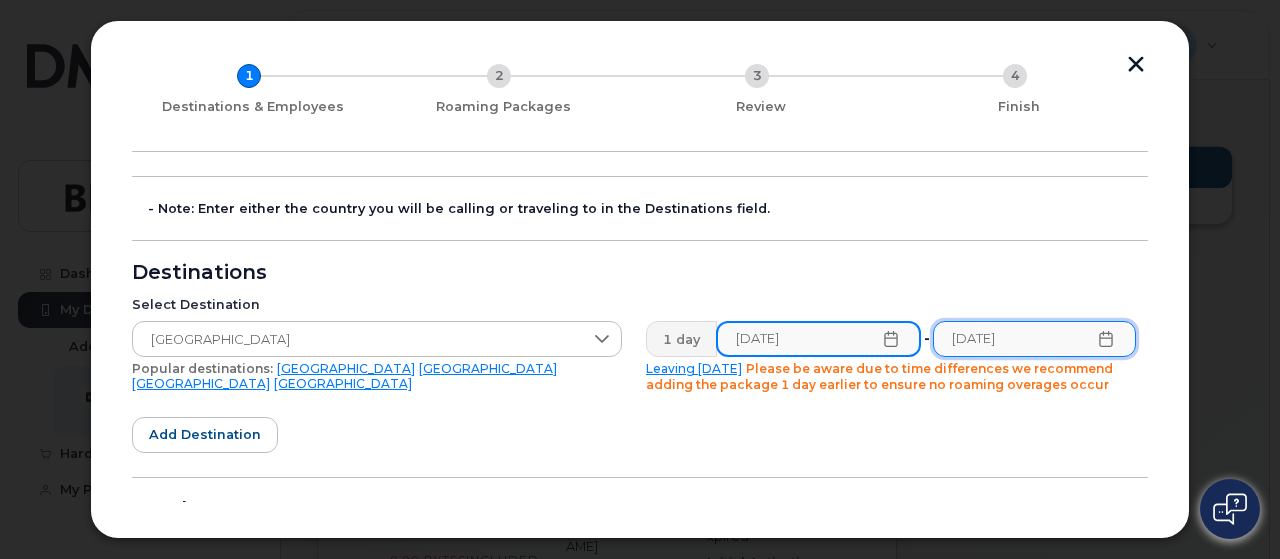 click on "Support   Alerts   Knowledge Base Q Q557915 Employee English Français  Sign out Dashboard My Devices Add Device 484-375-4590 (Joseph Hedderick) Hardware Ordering New Order My Profile
484 375 4590 Last updated  May 27, 2025 Active Send Message 3.02 GB  used 0.00 Bytes  included this month Device Details Device: iPhone SE (3rd Gen)  + Upgrade Device SIM: 8901260608756068041 Email: joseph.hedderick@bmwna.com Manager: Andreas Meyer MAC Address: B8:21:1C:1F:8E:2B Carrier IMEI: 356908246756757 City Of Use: Allentown Employee Details Employment Status: Active HR Employee Name: Joseph Hedderick Department Name: BMWNA Location: WL: 300 North Campus Business Unit Cost Center / WBS element: Unknown Carrier Details Contract balance: $0.00 Upgrade Status: Eligible Contract Start Date: Jun 07, 2023 Contract Expiry Date: Contract Expired Initial Activation Date: May 19, 2023 Rate Plan Bus Unl Phone Add Roaming Package Add Roaming Package 1 Destinations & Employees 2 Roaming Packages 3 4 -" 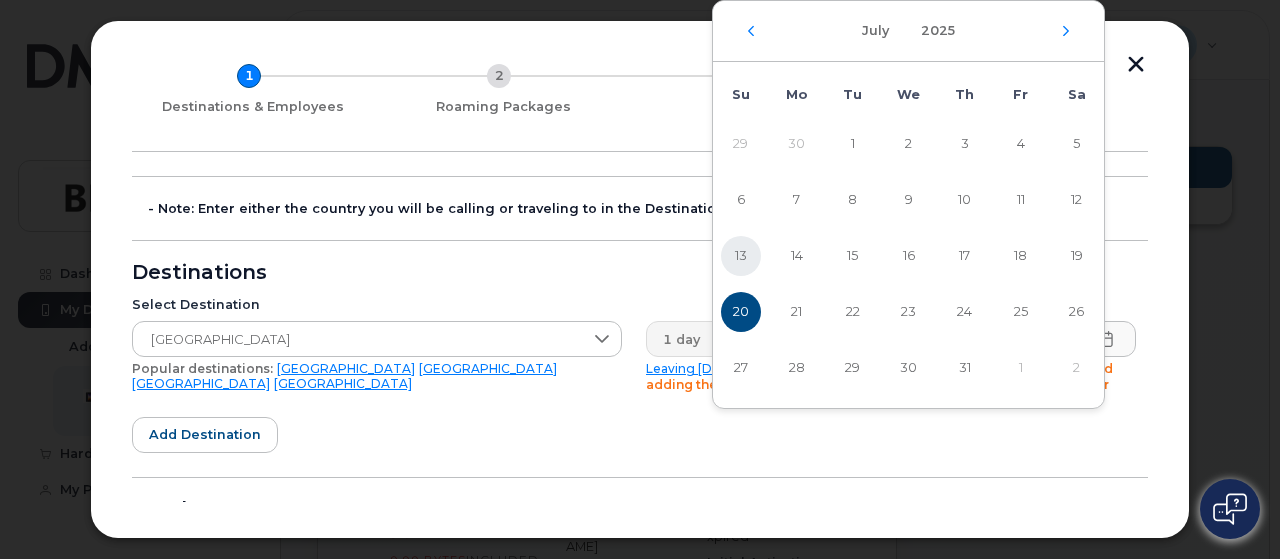 click on "13" 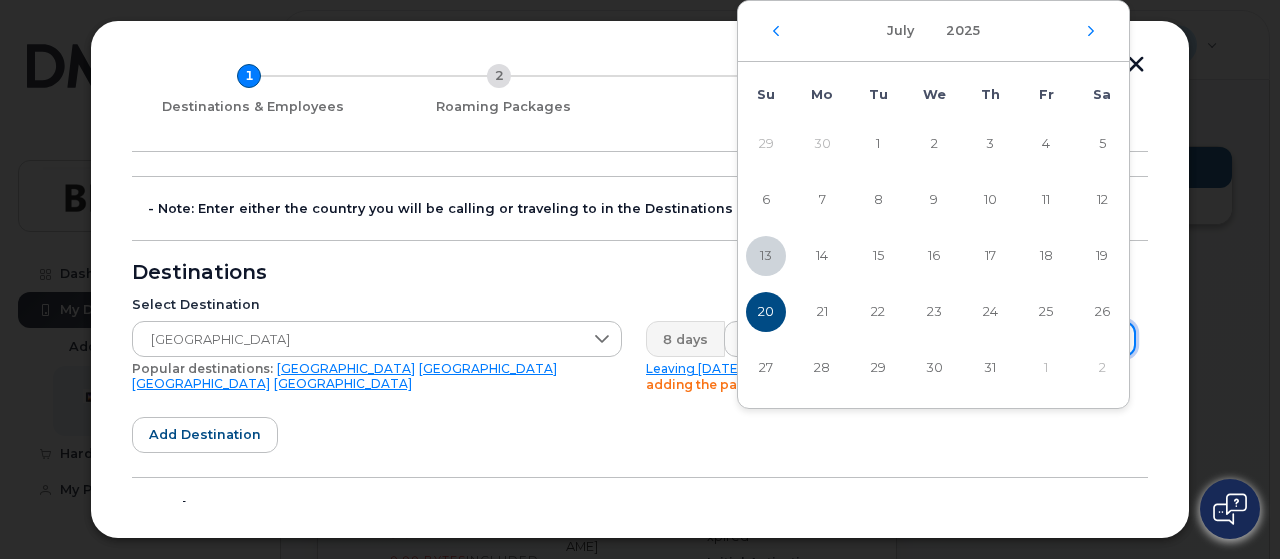 click on "Support   Alerts   Knowledge Base Q Q557915 Employee English Français  Sign out Dashboard My Devices Add Device 484-375-4590 (Joseph Hedderick) Hardware Ordering New Order My Profile
484 375 4590 Last updated  May 27, 2025 Active Send Message 3.02 GB  used 0.00 Bytes  included this month Device Details Device: iPhone SE (3rd Gen)  + Upgrade Device SIM: 8901260608756068041 Email: joseph.hedderick@bmwna.com Manager: Andreas Meyer MAC Address: B8:21:1C:1F:8E:2B Carrier IMEI: 356908246756757 City Of Use: Allentown Employee Details Employment Status: Active HR Employee Name: Joseph Hedderick Department Name: BMWNA Location: WL: 300 North Campus Business Unit Cost Center / WBS element: Unknown Carrier Details Contract balance: $0.00 Upgrade Status: Eligible Contract Start Date: Jun 07, 2023 Contract Expiry Date: Contract Expired Initial Activation Date: May 19, 2023 Rate Plan Bus Unl Phone Add Roaming Package Add Roaming Package 1 Destinations & Employees 2 Roaming Packages 3 4 -" 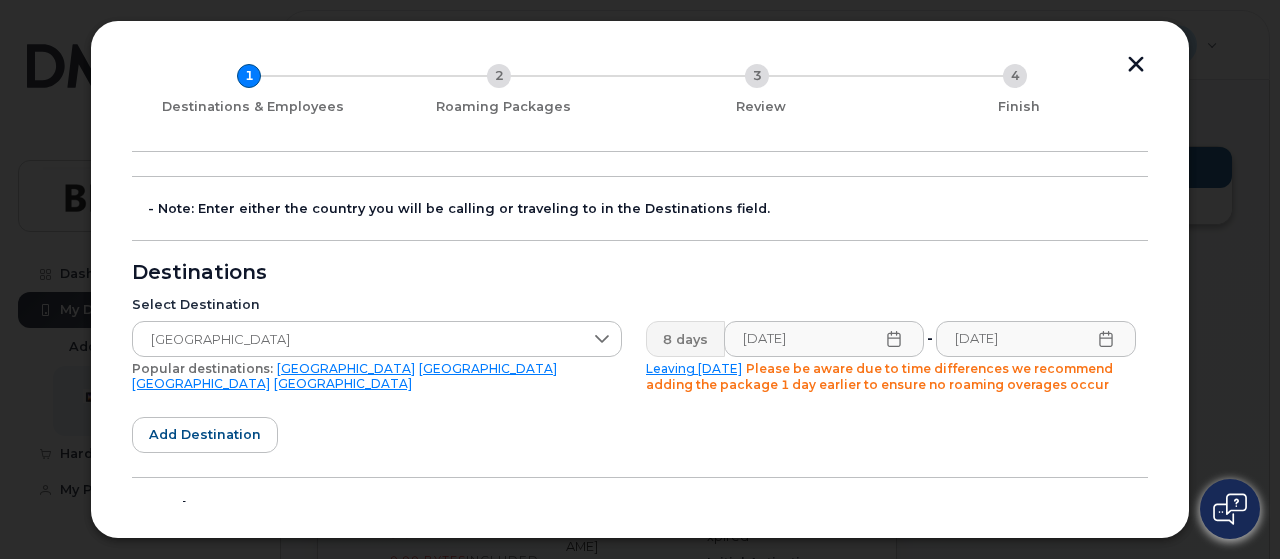 click on "- Note: Enter either the country you will be calling or traveling to in the Destinations field. Destinations Select Destination Germany Popular destinations: USA Mexico United Kingdom Canada 8 days 07/13/2025 - 07/20/2025 Leaving today Please be aware due to time differences we recommend adding the package 1 day earlier to ensure no roaming overages occur Add destination Employees Select Employee Joseph Hedderick - 484-375-4590 Joseph Hedderick, iPhone, T-Mobile Average Monthly Usage: 0 min, 2556 MB, 3 sms Add employee Roaming Packages" 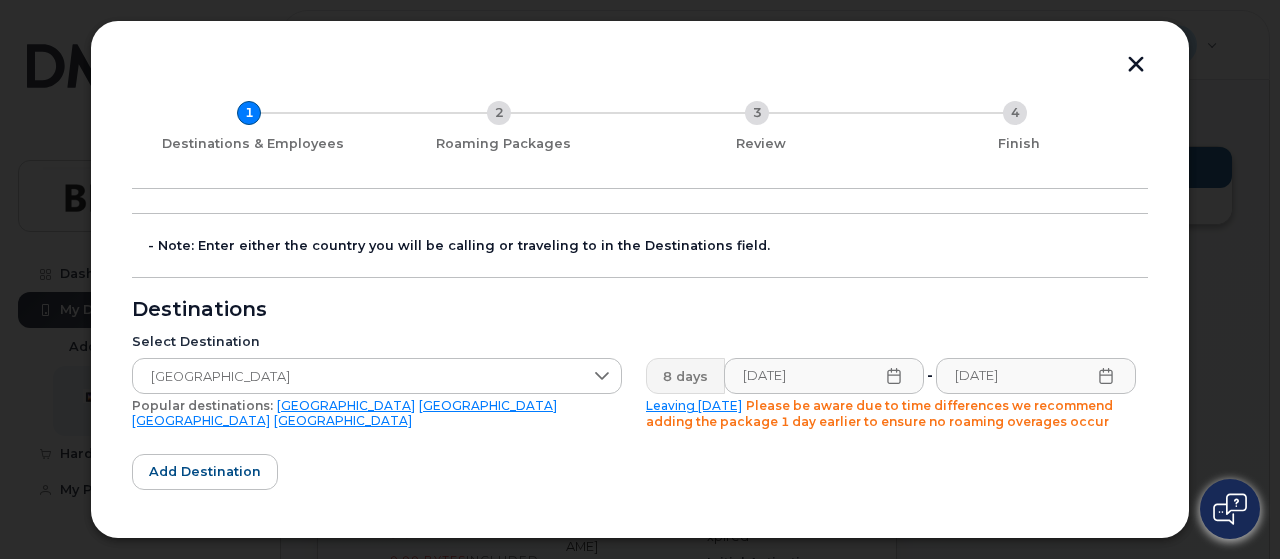 scroll, scrollTop: 0, scrollLeft: 0, axis: both 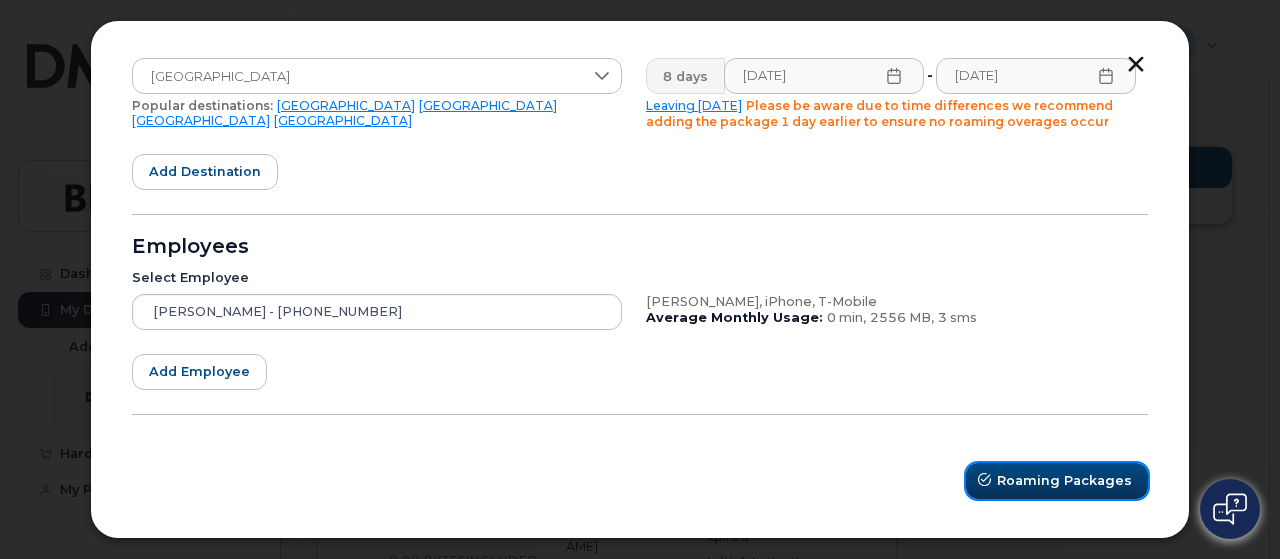 click on "Roaming Packages" 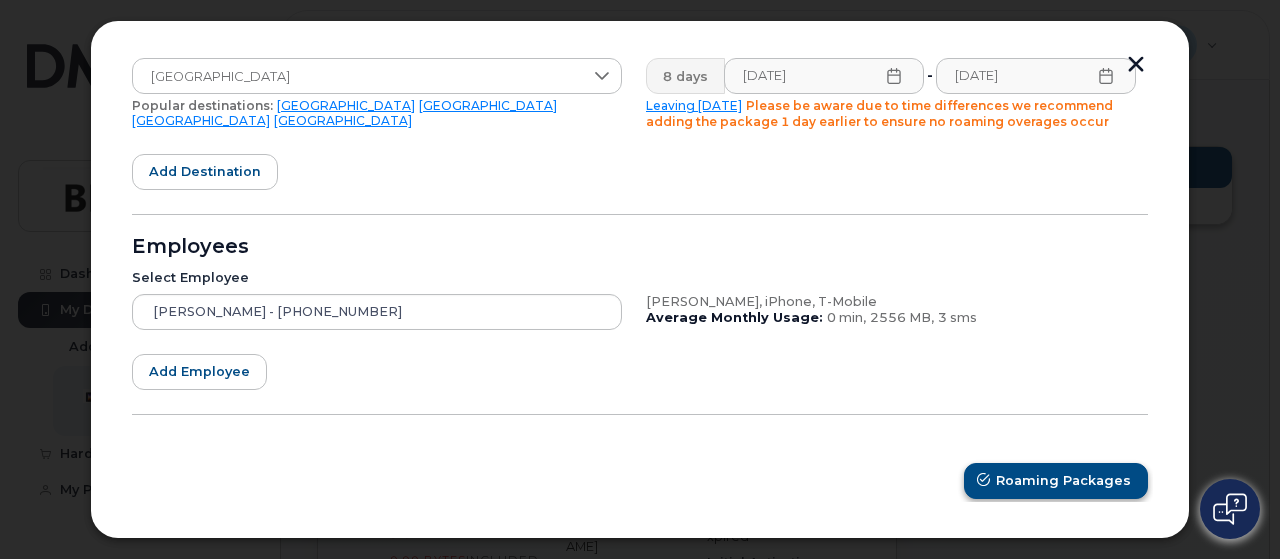 scroll, scrollTop: 387, scrollLeft: 0, axis: vertical 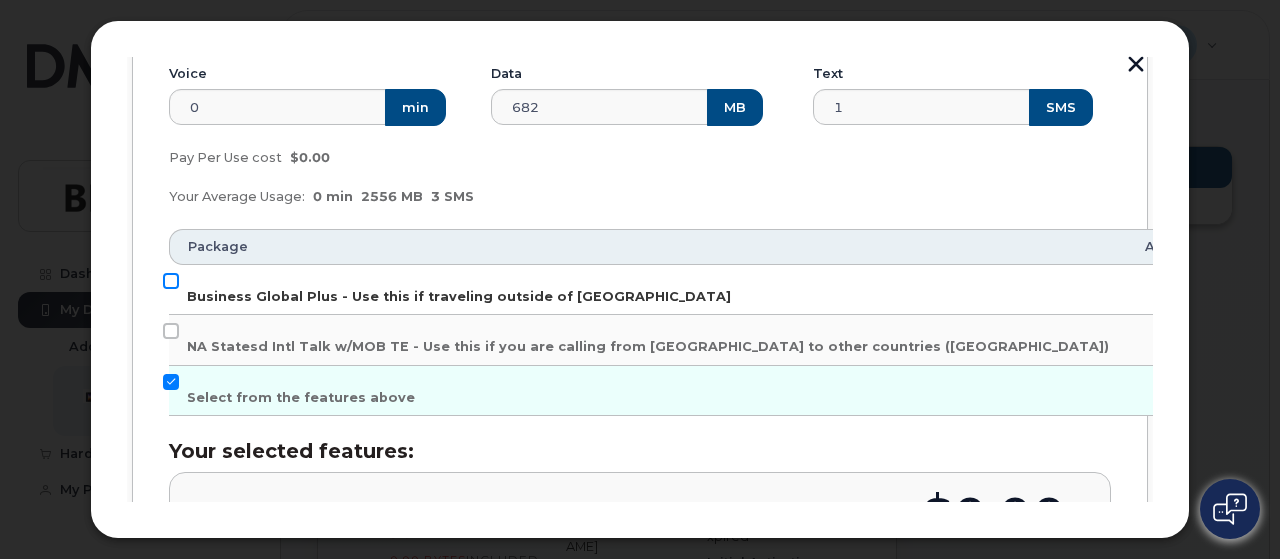 click on "Business Global Plus - Use this if traveling outside of North America" 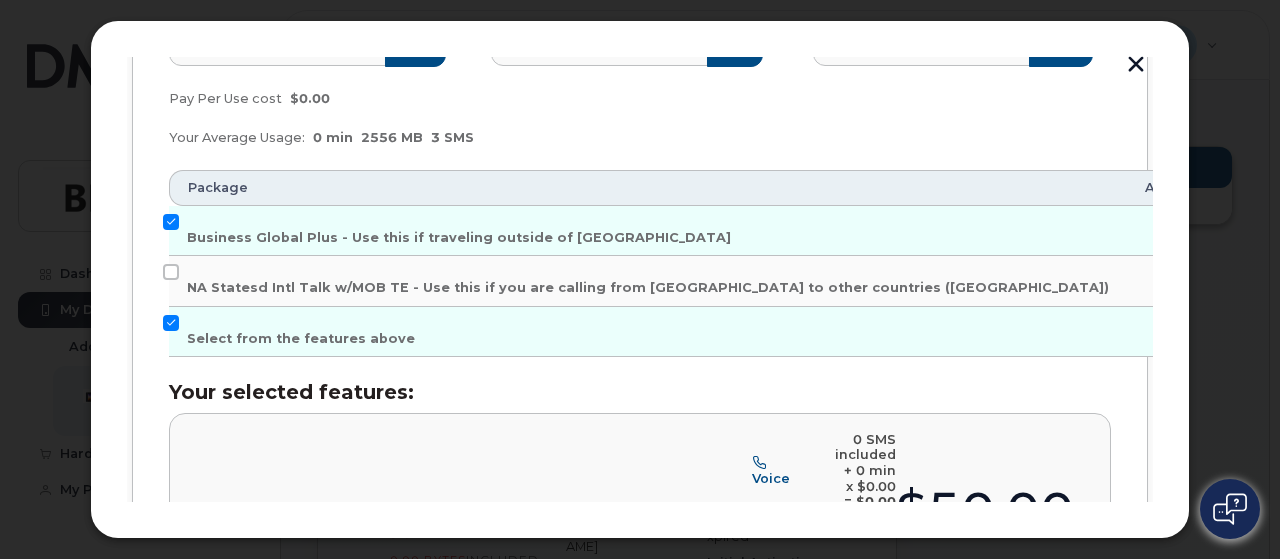 scroll, scrollTop: 87, scrollLeft: 0, axis: vertical 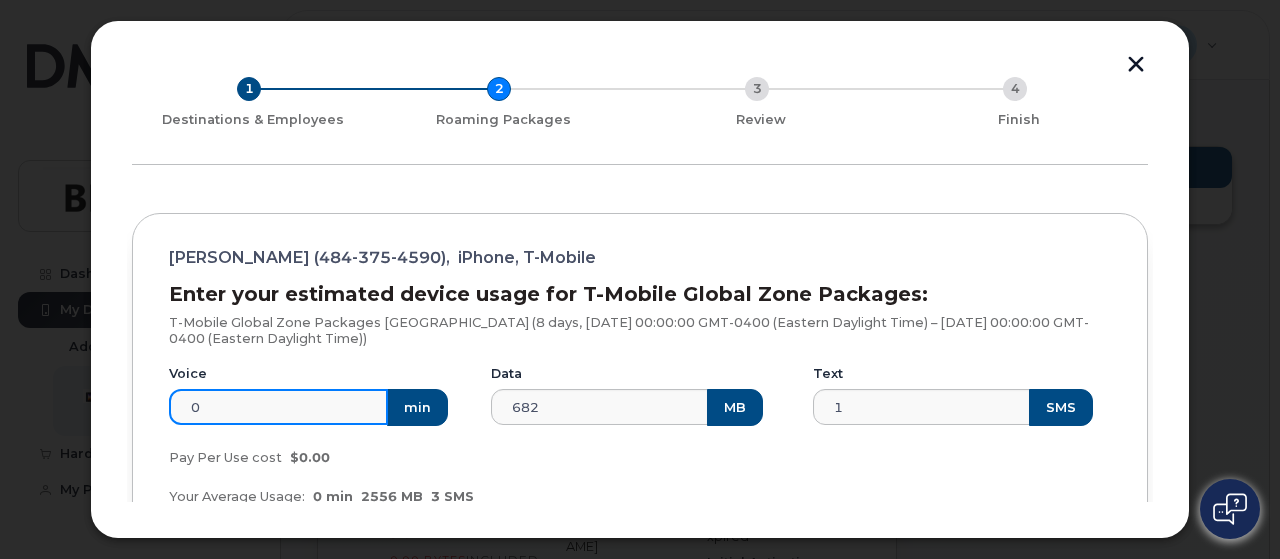 click on "0" 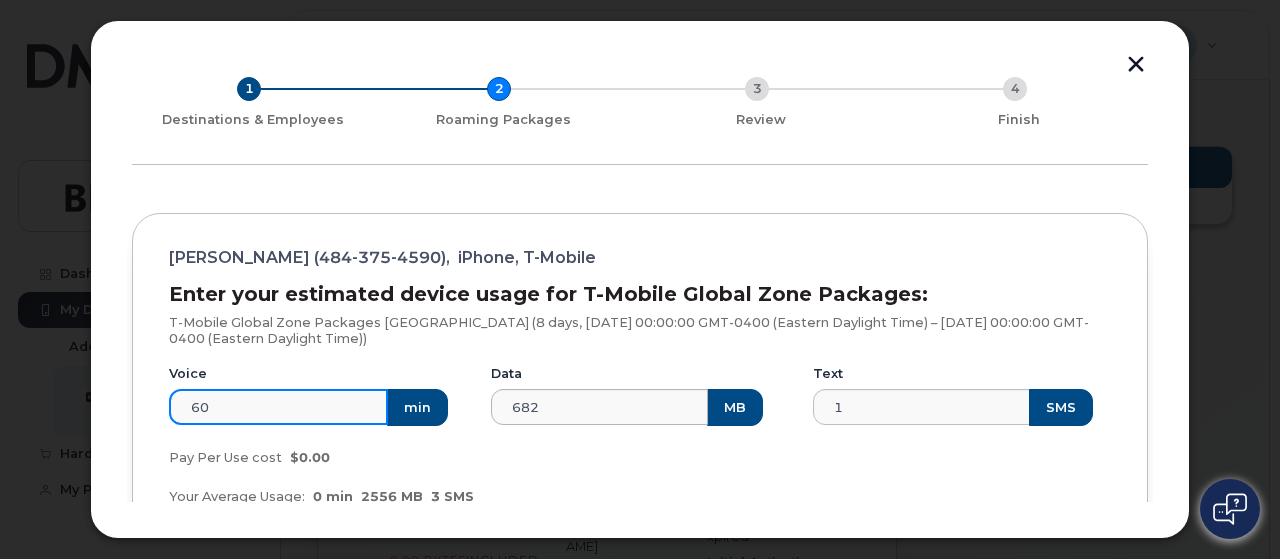 type on "60" 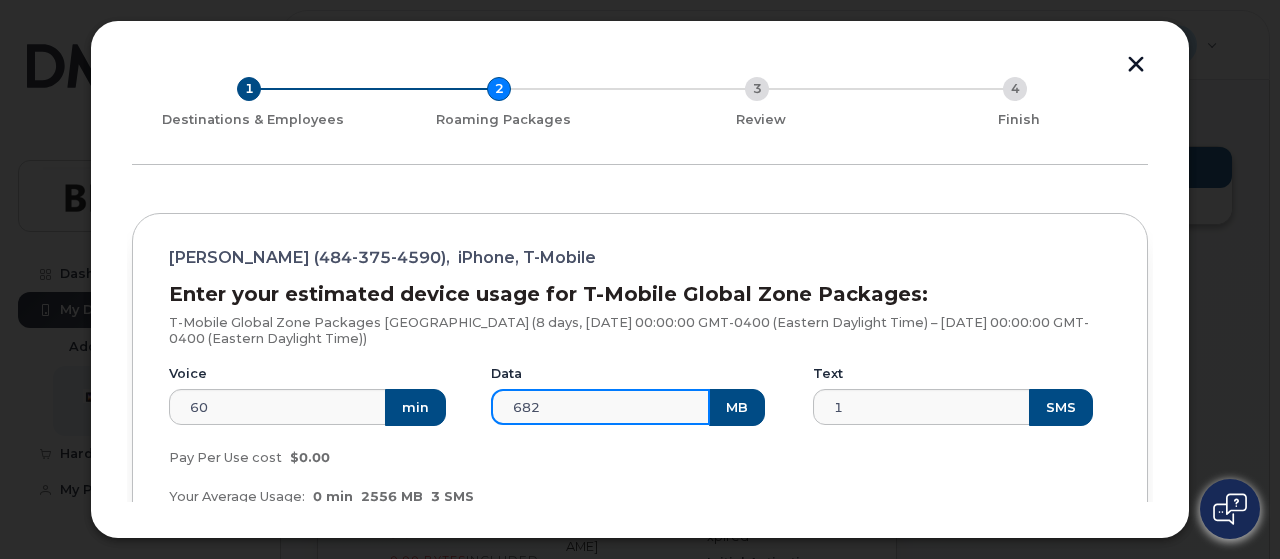 click on "682" 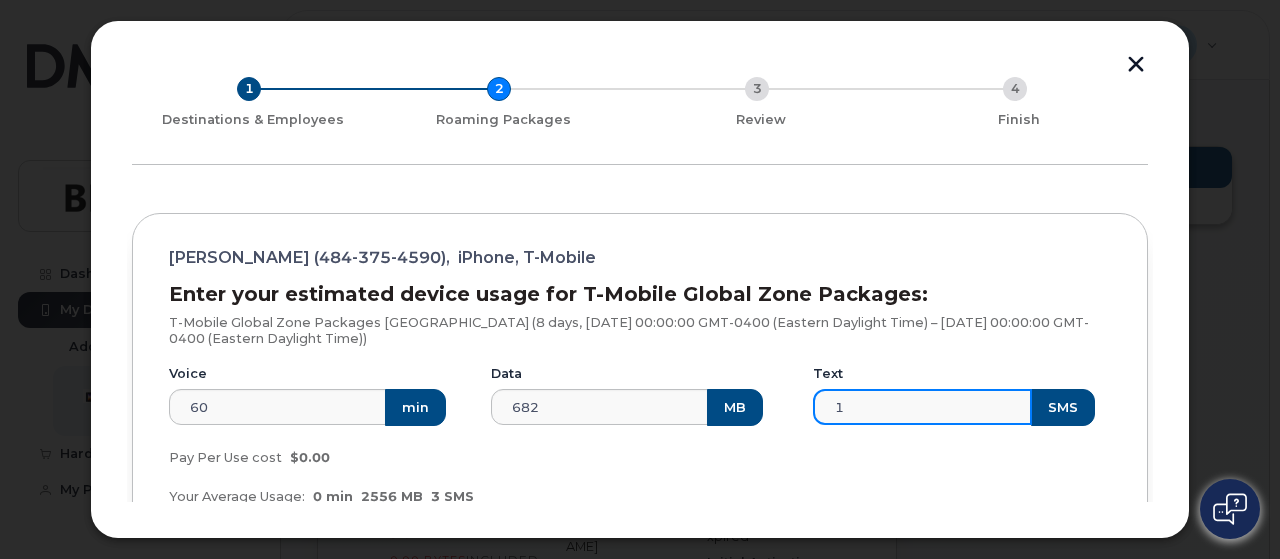 click on "1" 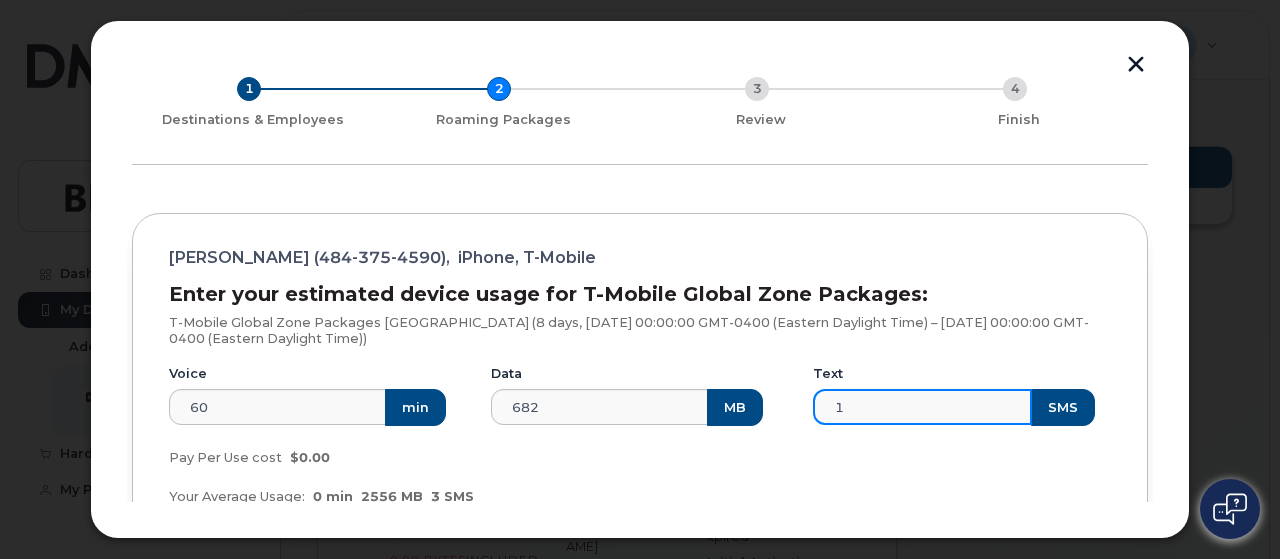 type on "6" 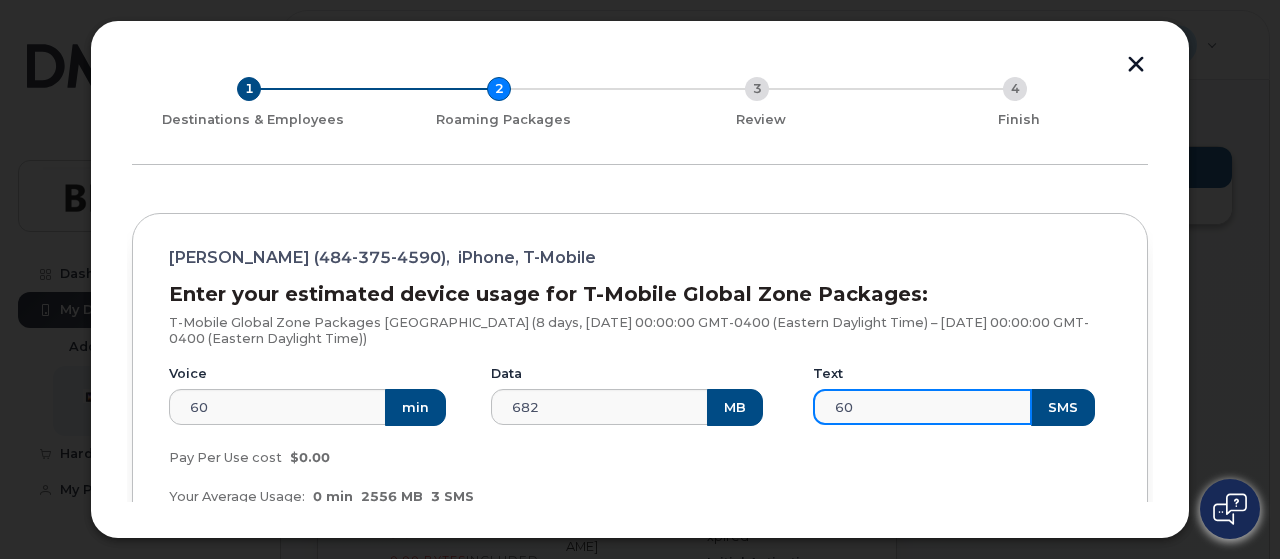 type on "60" 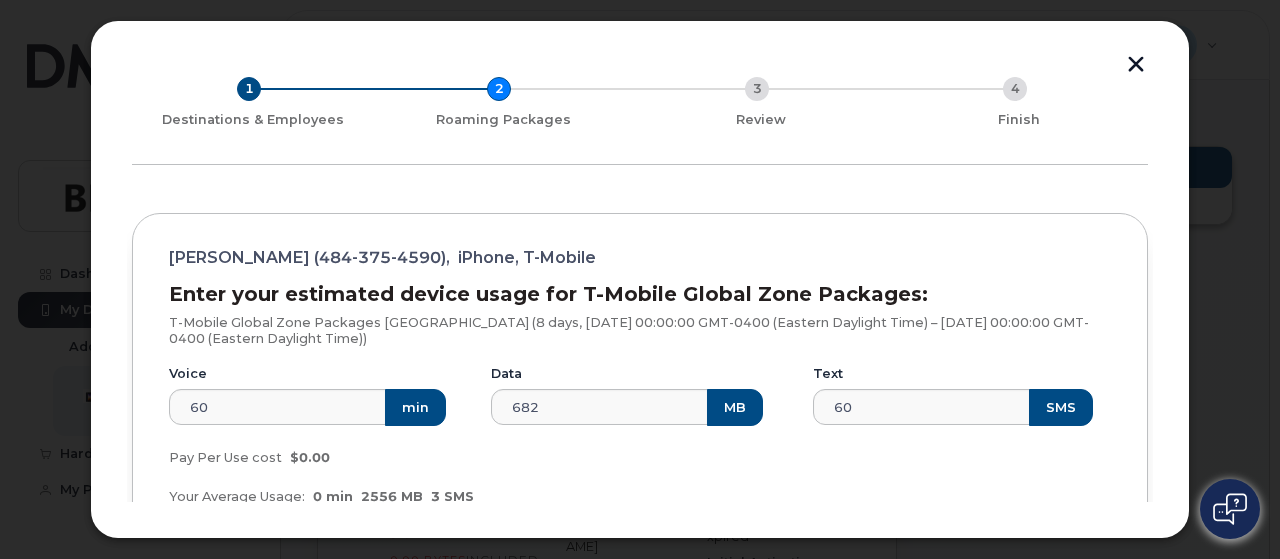 click on "Pay Per Use cost $0.00" 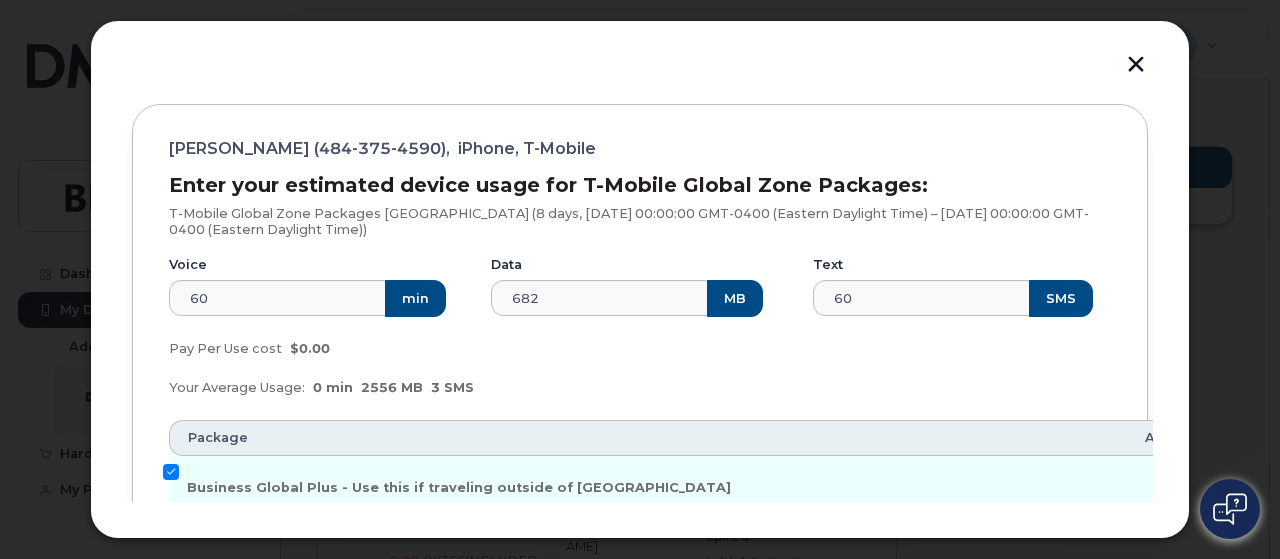 scroll, scrollTop: 187, scrollLeft: 0, axis: vertical 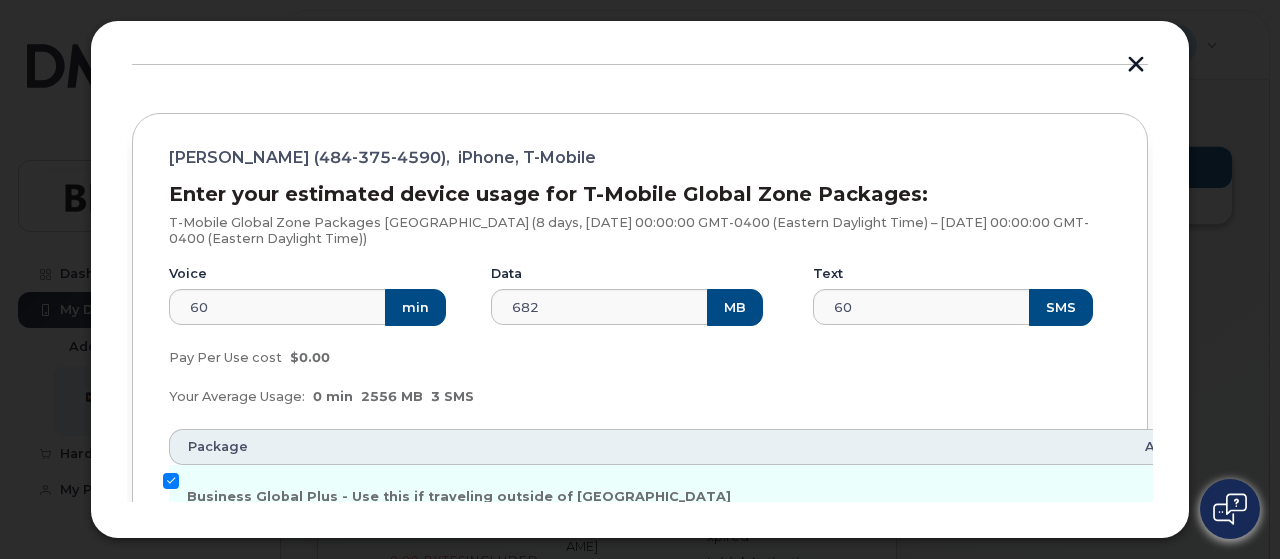 click on "$0.00" 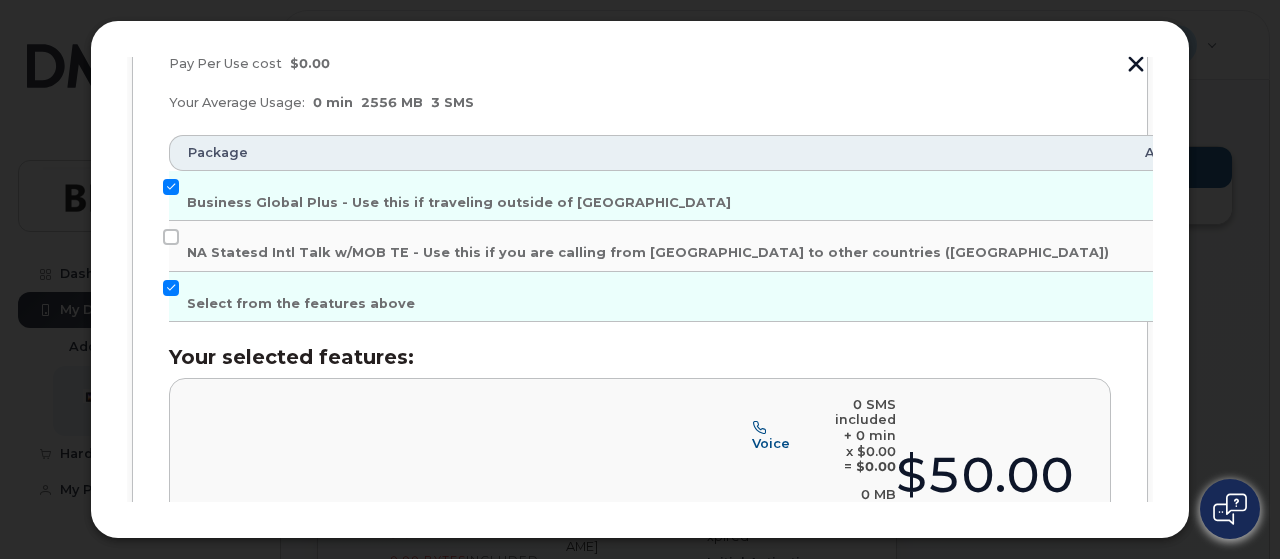 scroll, scrollTop: 487, scrollLeft: 0, axis: vertical 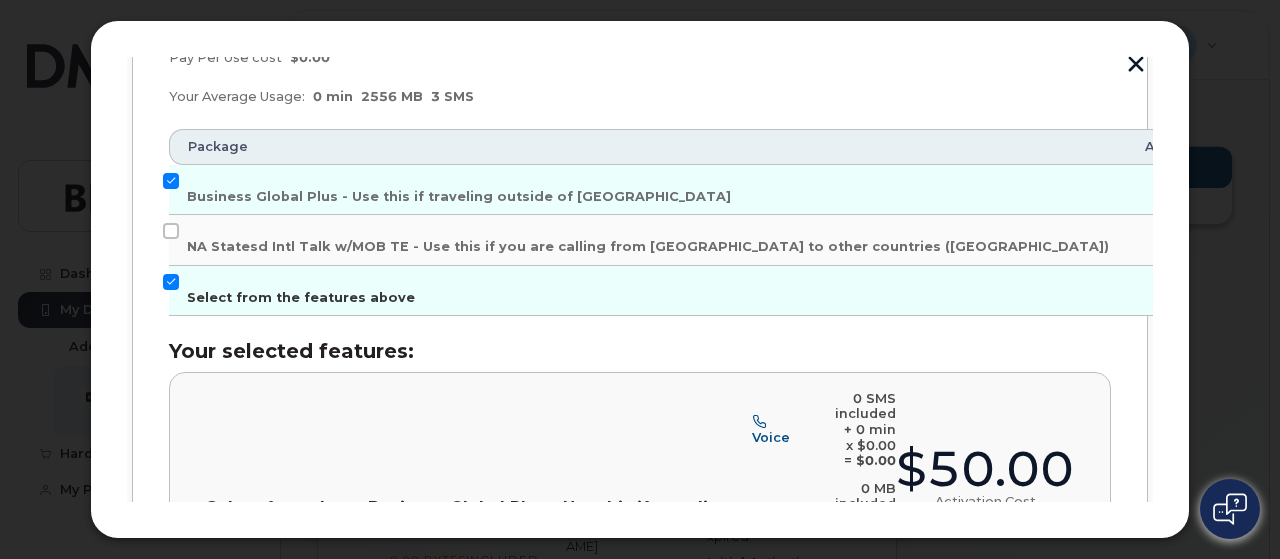click on "Select from the features above" 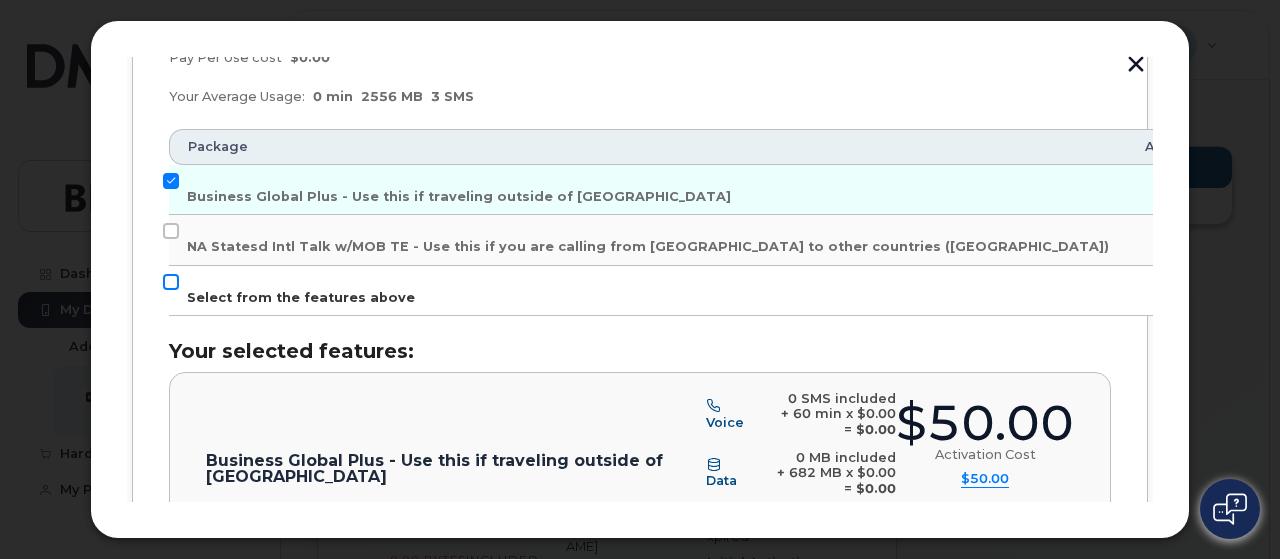 click on "Select from the features above" 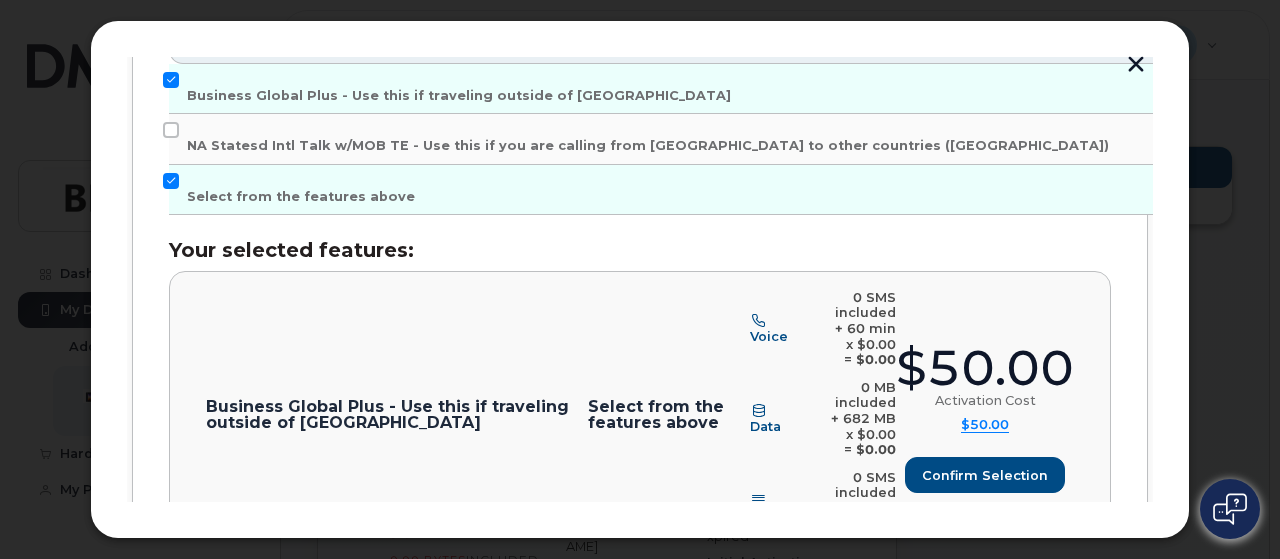scroll, scrollTop: 687, scrollLeft: 0, axis: vertical 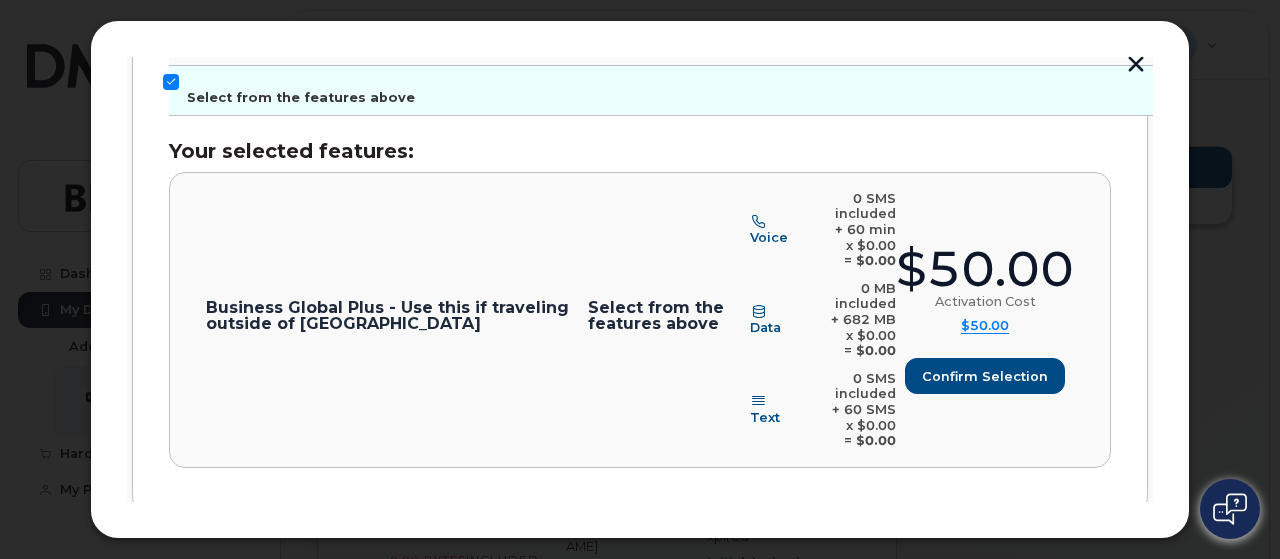 click on "Select from the features above" 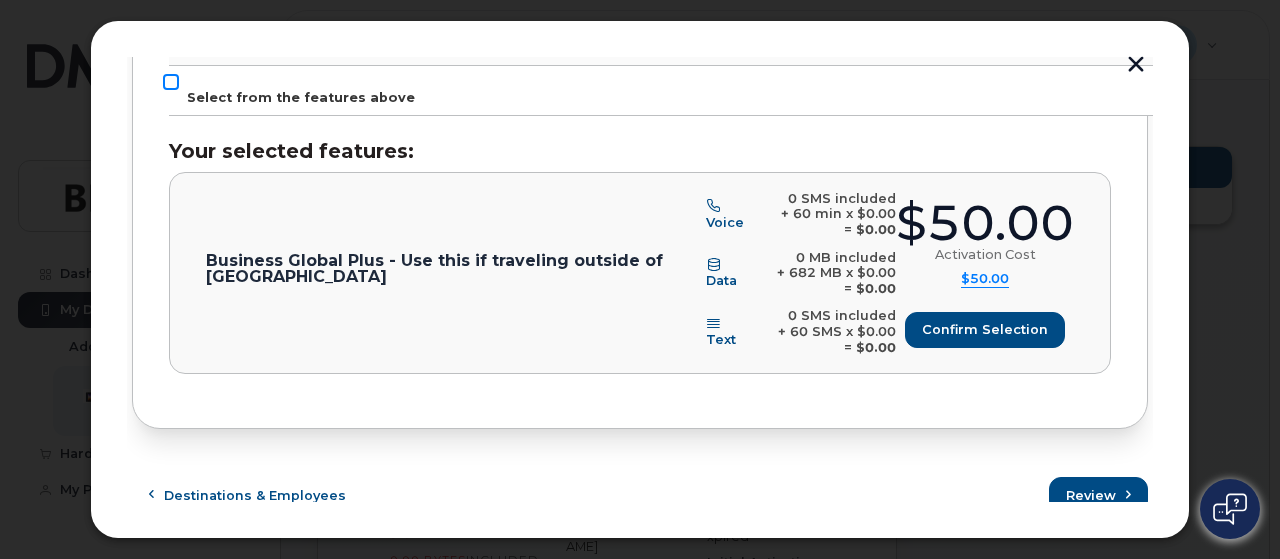 click on "Select from the features above" 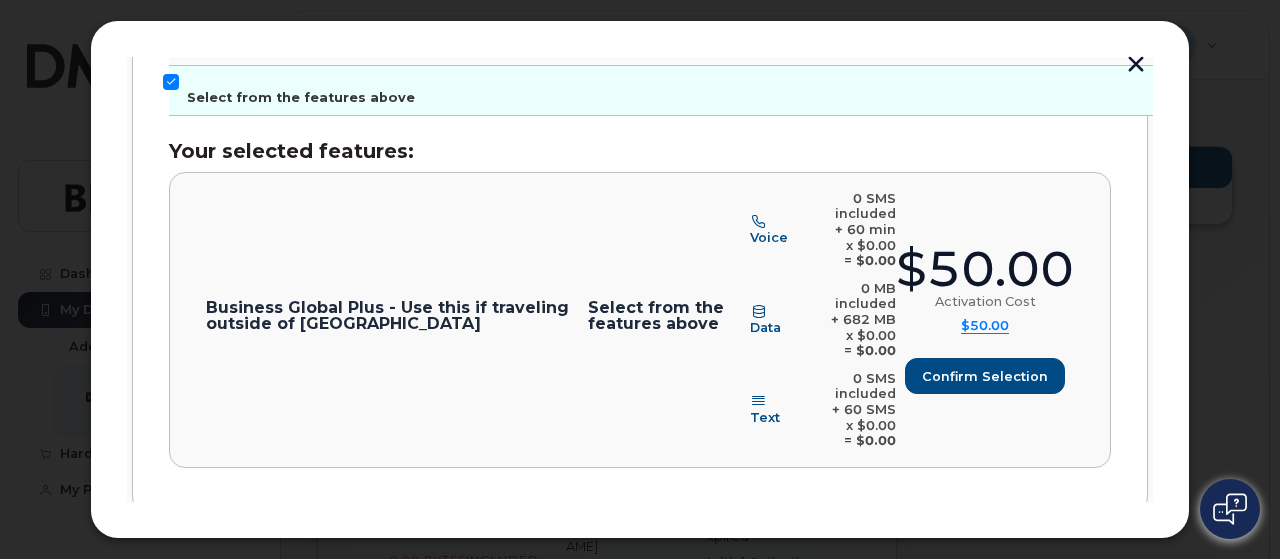 click on "Select from the features above" 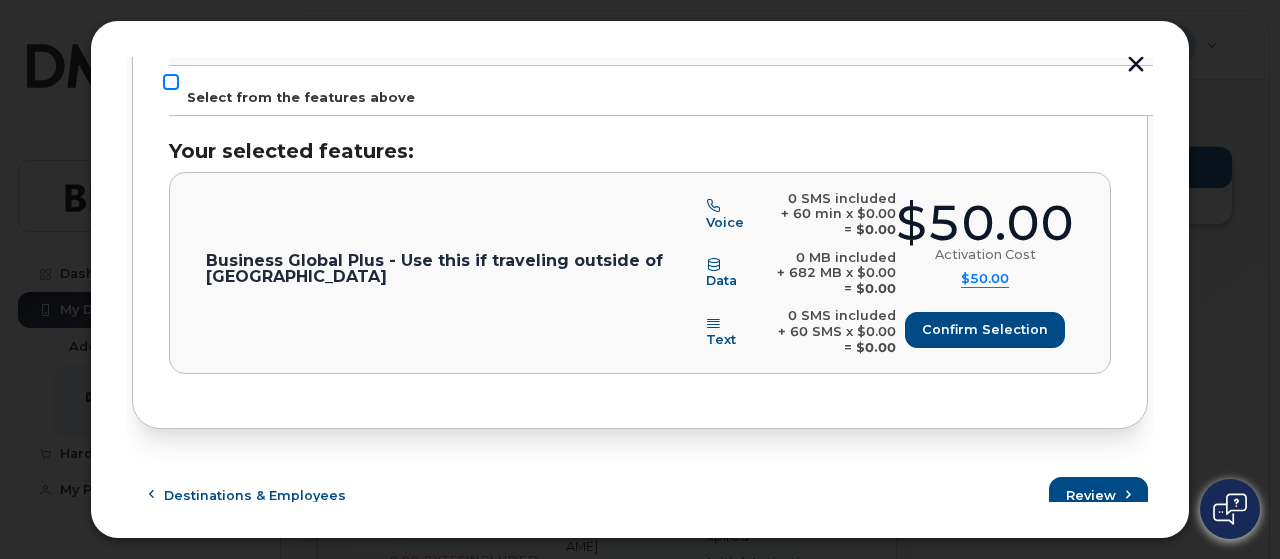 click on "Select from the features above" 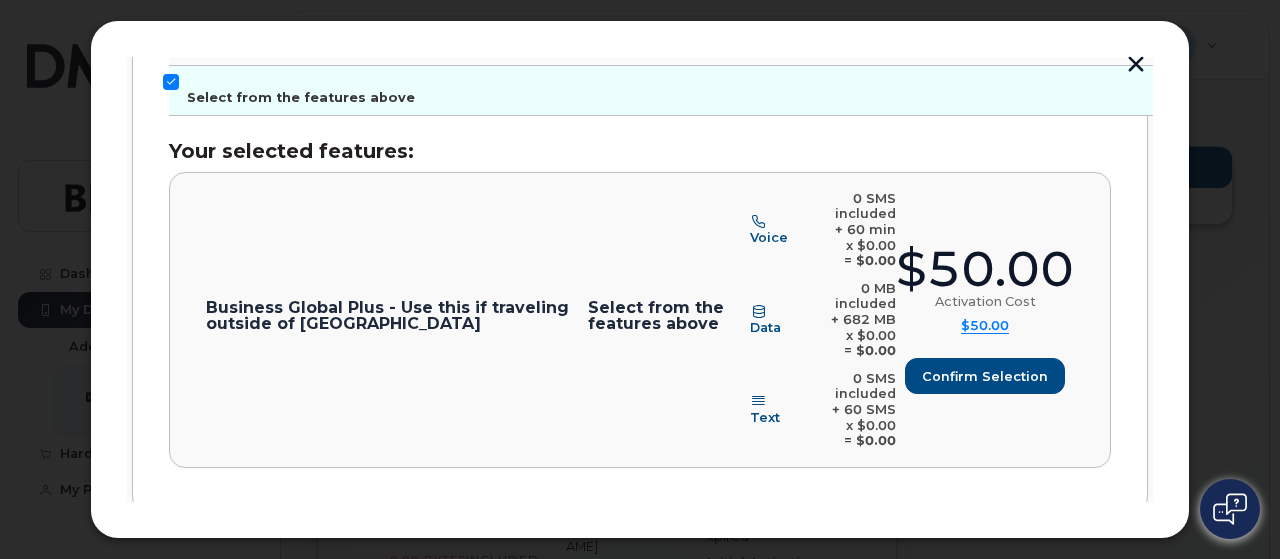 click on "Select from the features above" 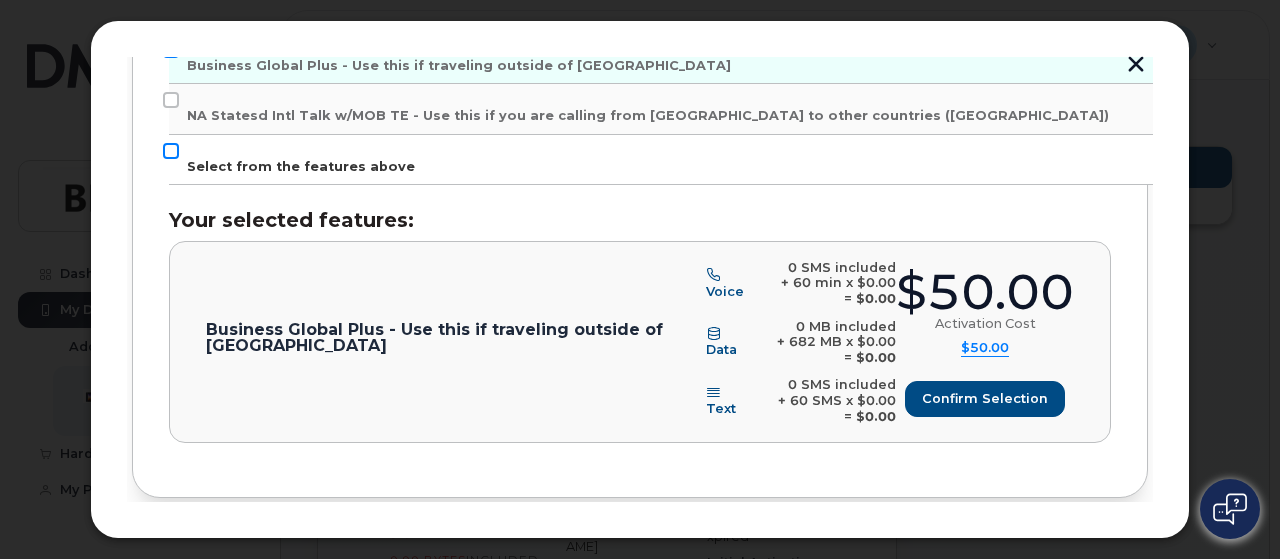 scroll, scrollTop: 587, scrollLeft: 0, axis: vertical 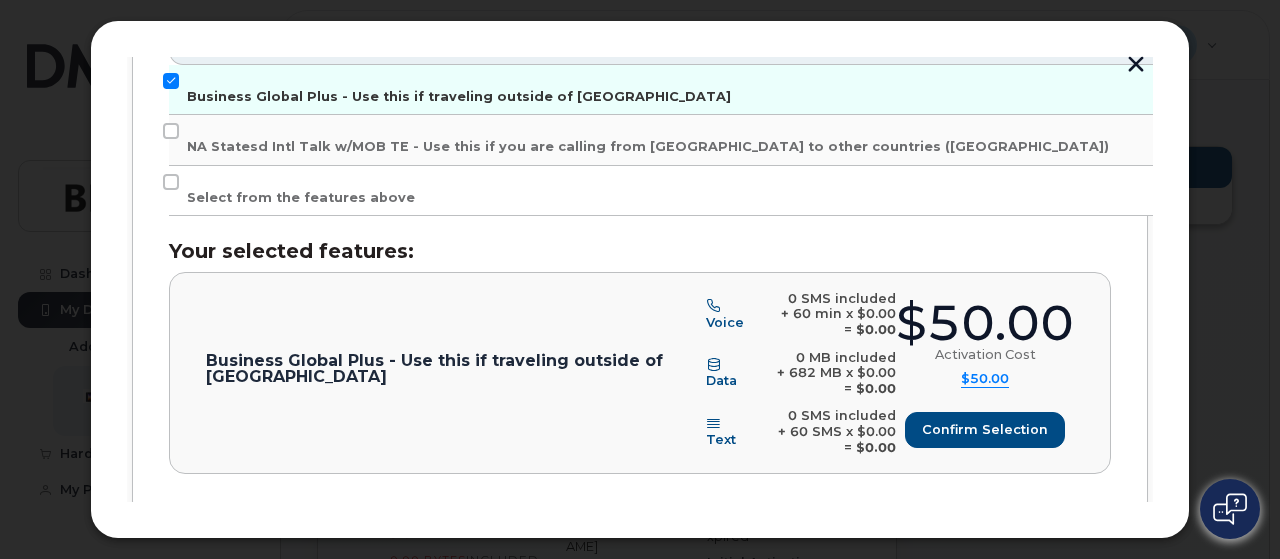 click on "Business Global Plus - Use this if traveling outside of North America" 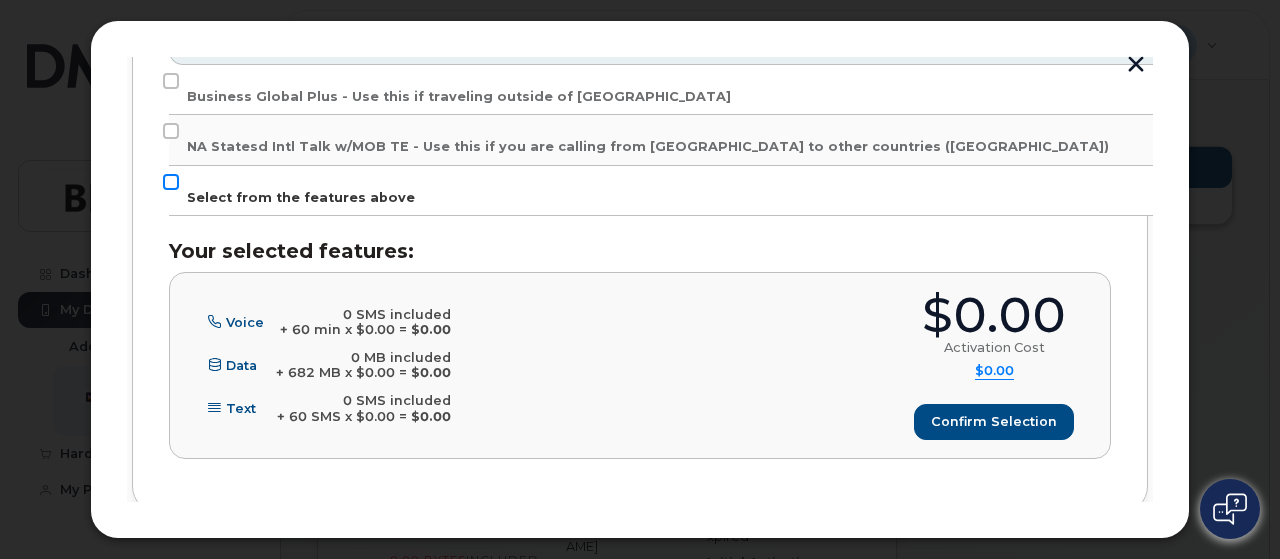 click on "Select from the features above" 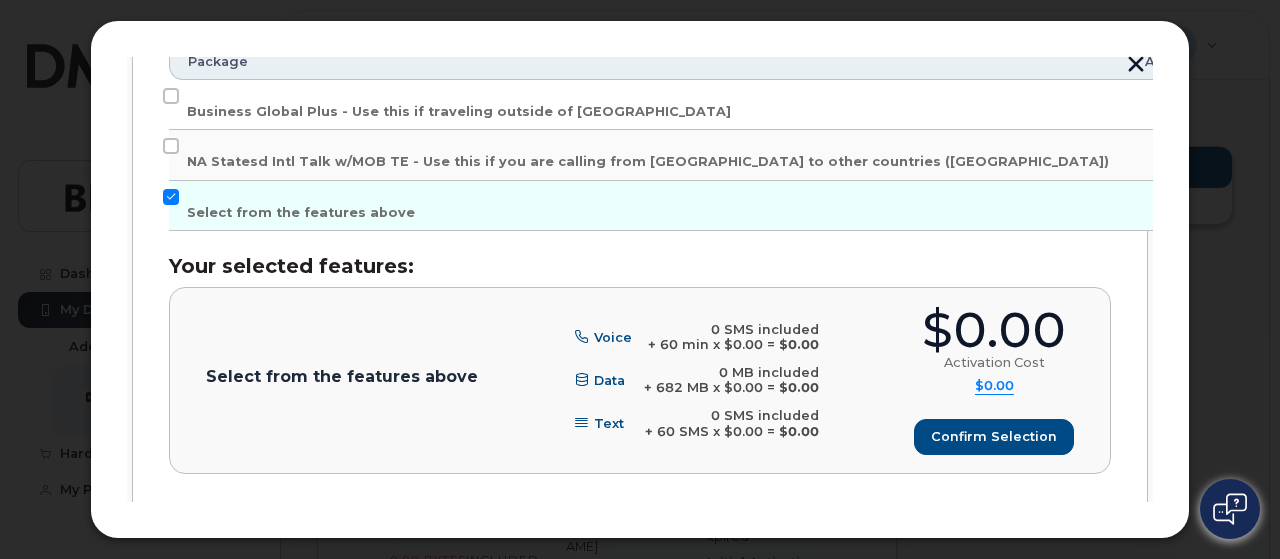 scroll, scrollTop: 600, scrollLeft: 0, axis: vertical 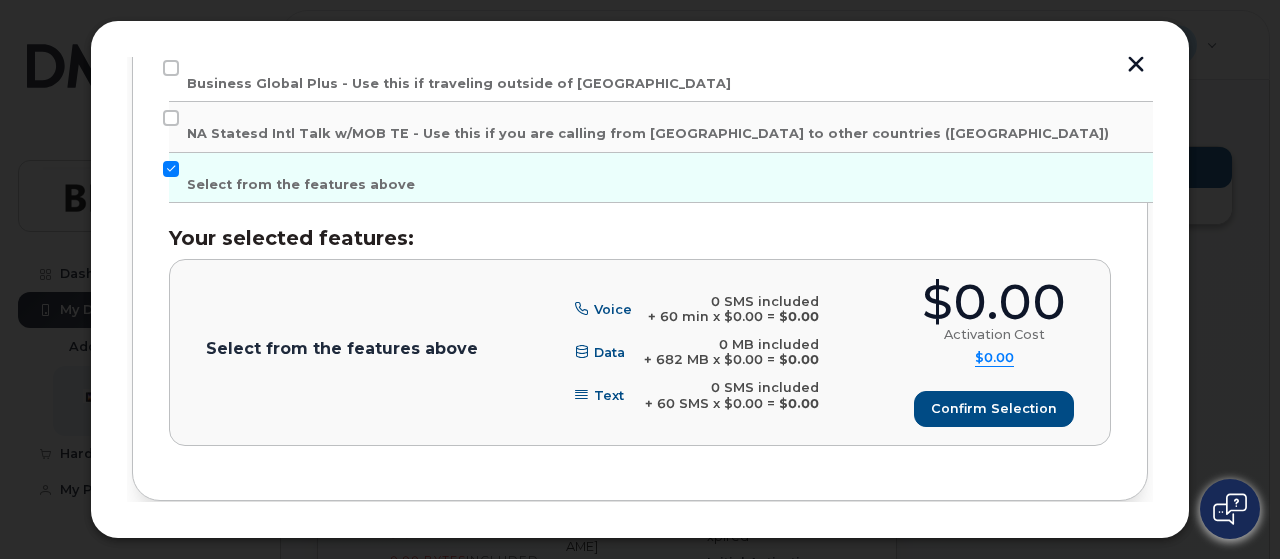 click on "$0.00 =" 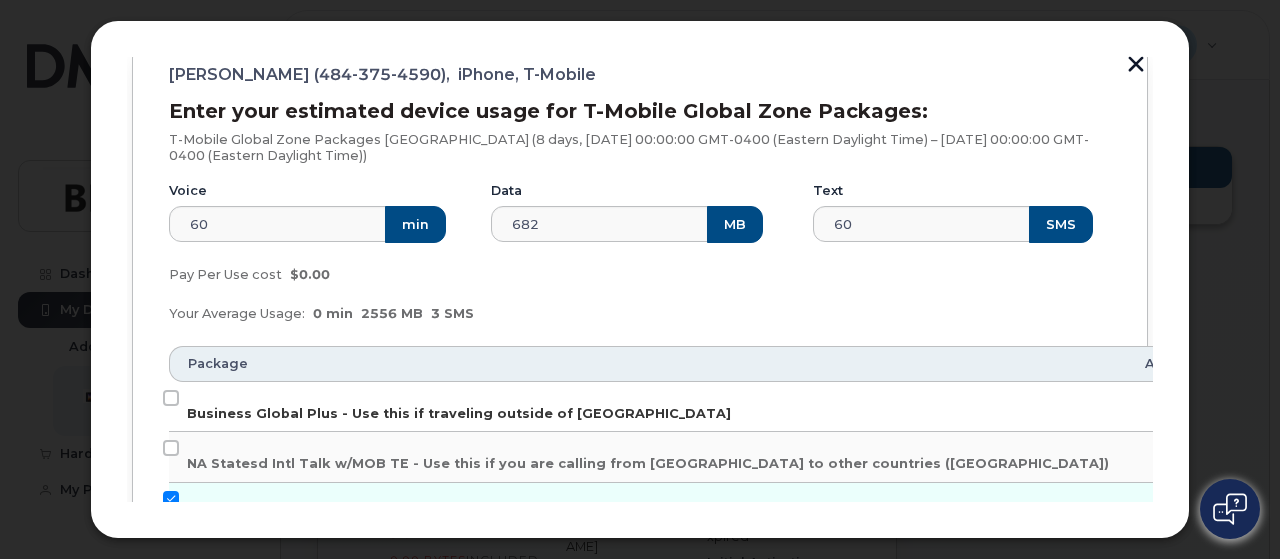 scroll, scrollTop: 200, scrollLeft: 0, axis: vertical 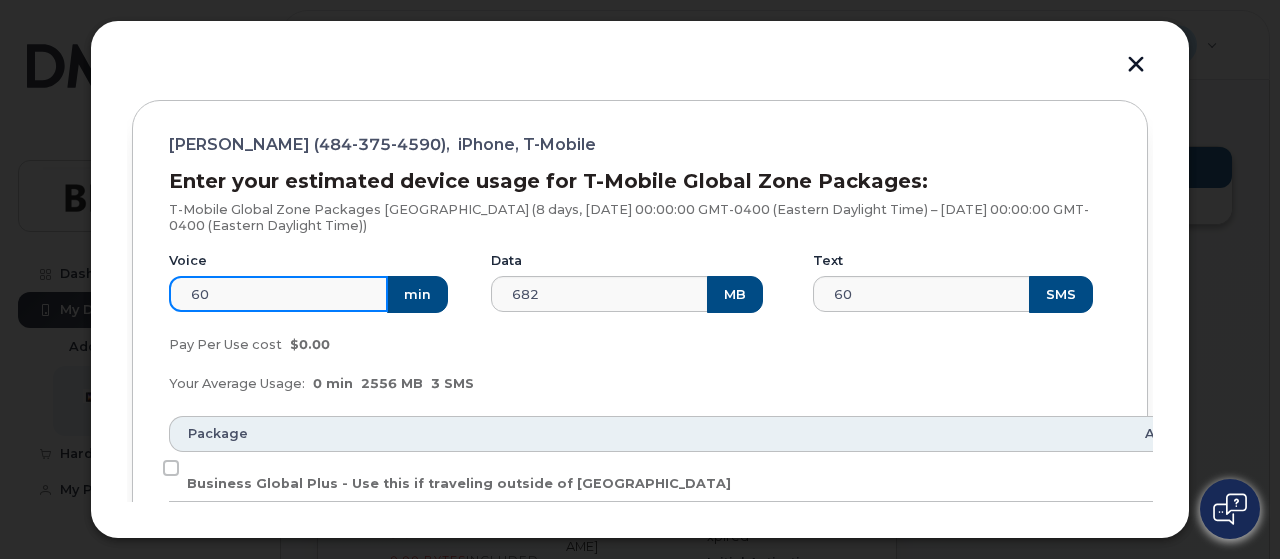 click on "60" 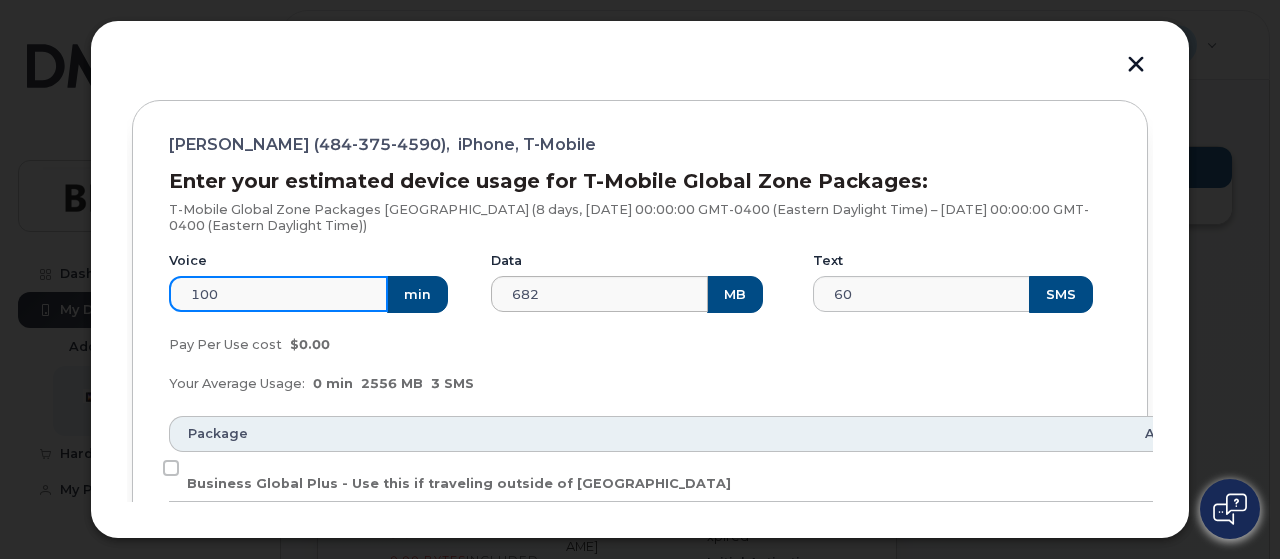 type on "100" 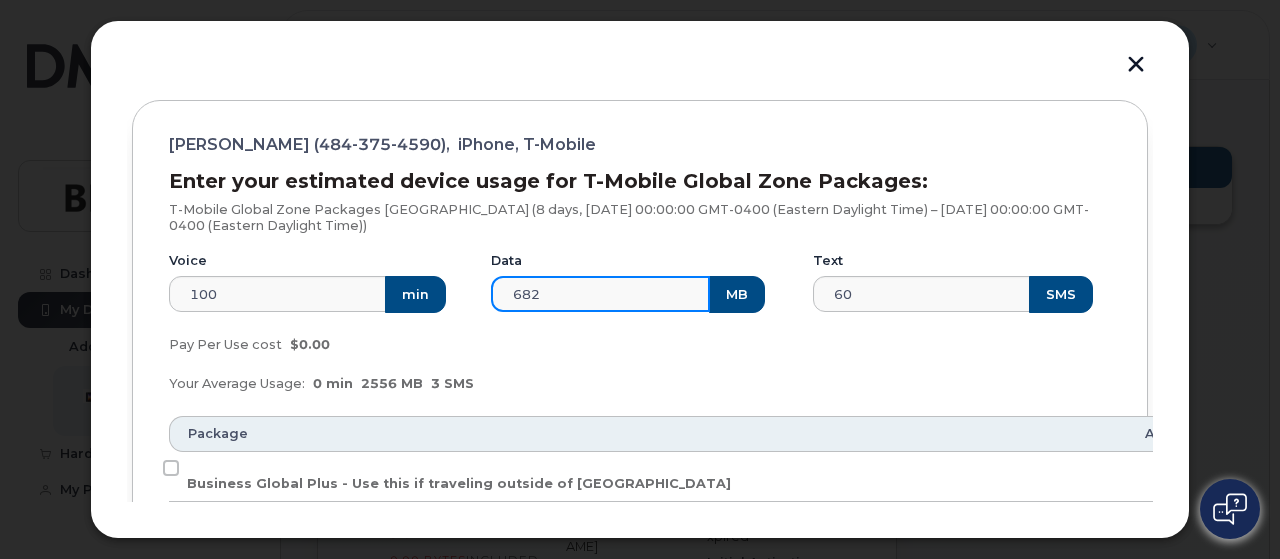 click on "682" 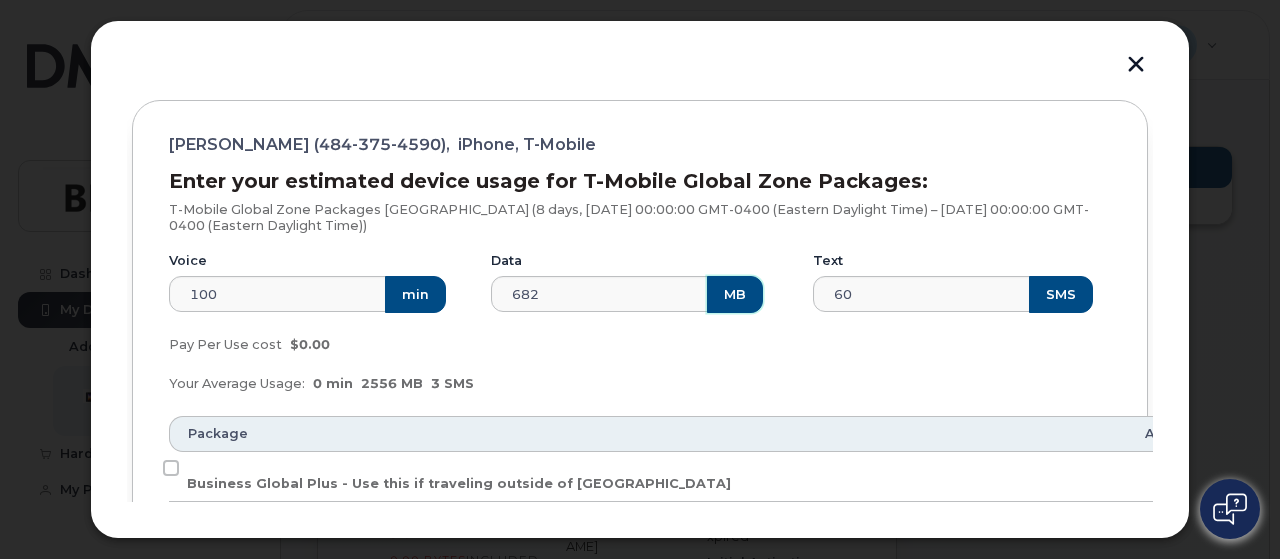 click on "MB" 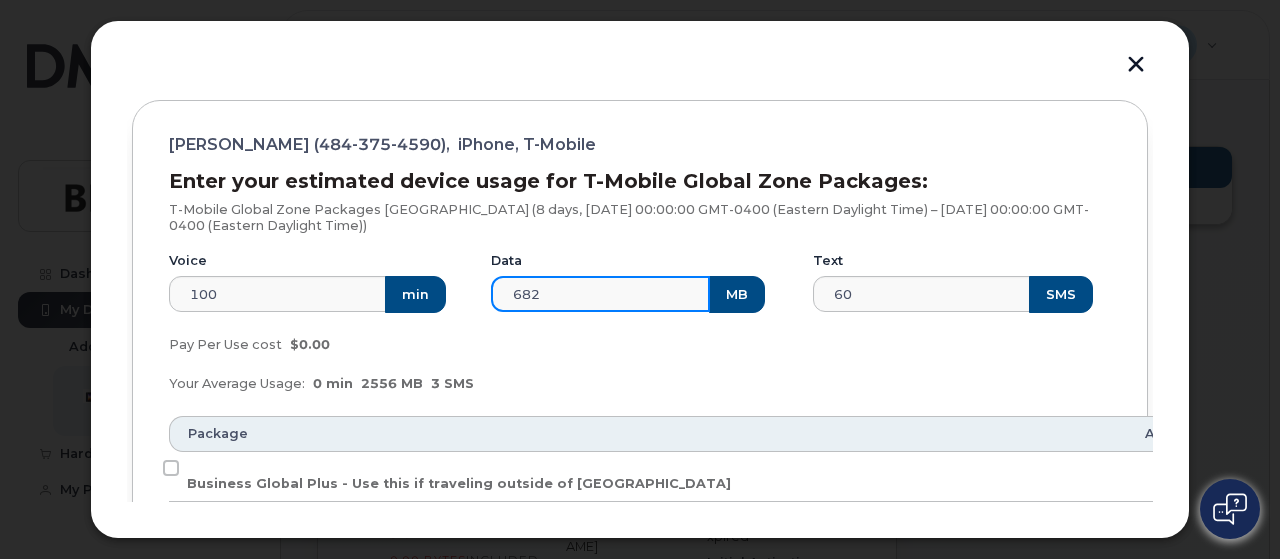 click on "682" 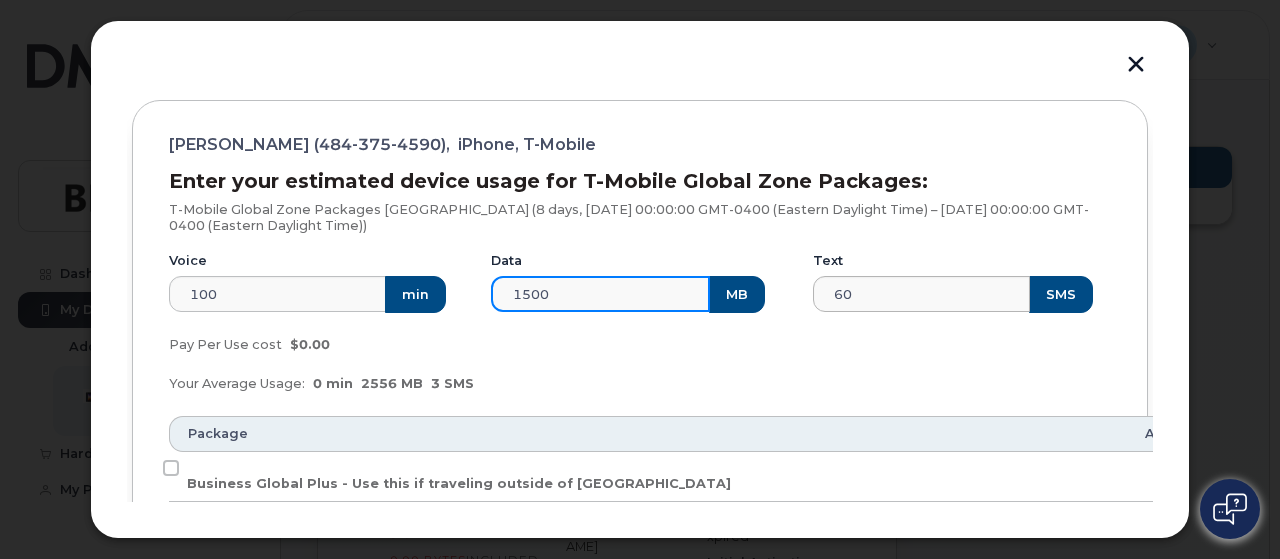 type on "1500" 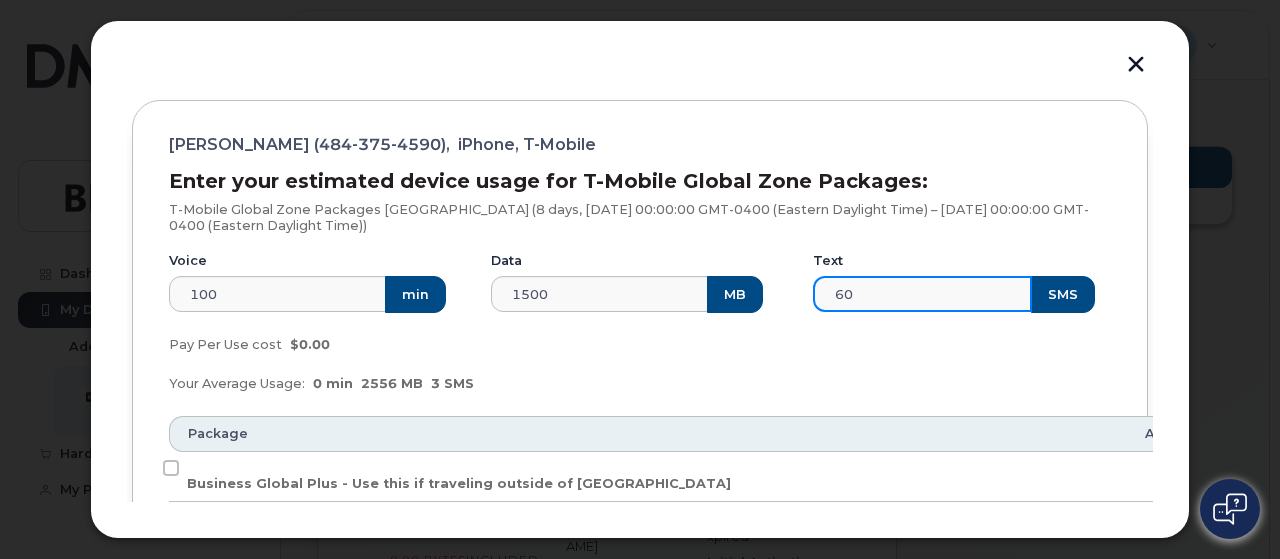 click on "60" 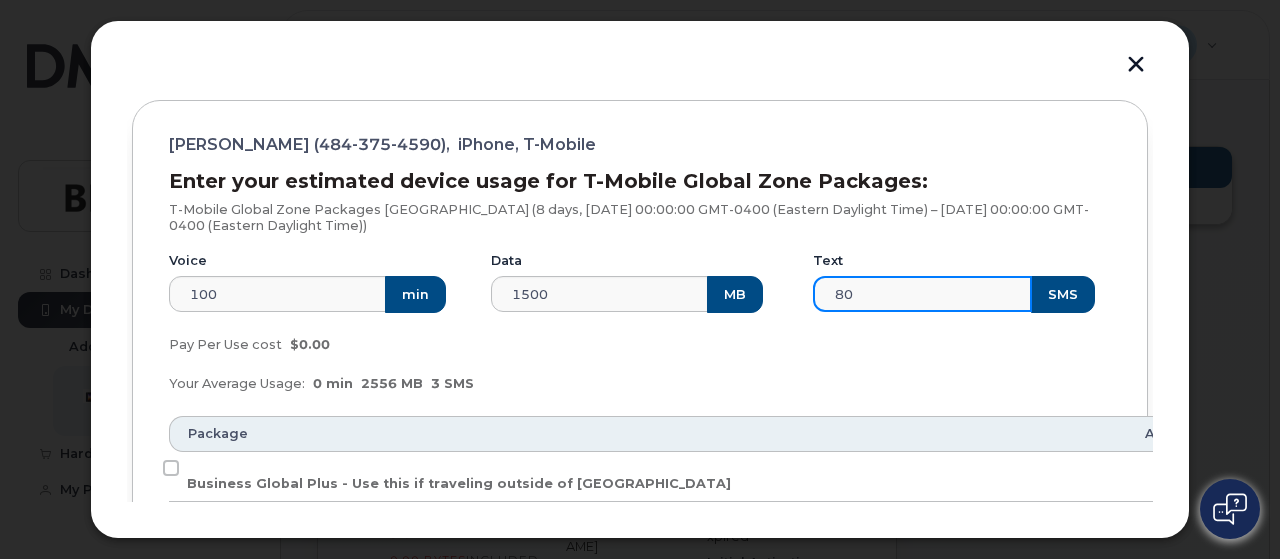type on "80" 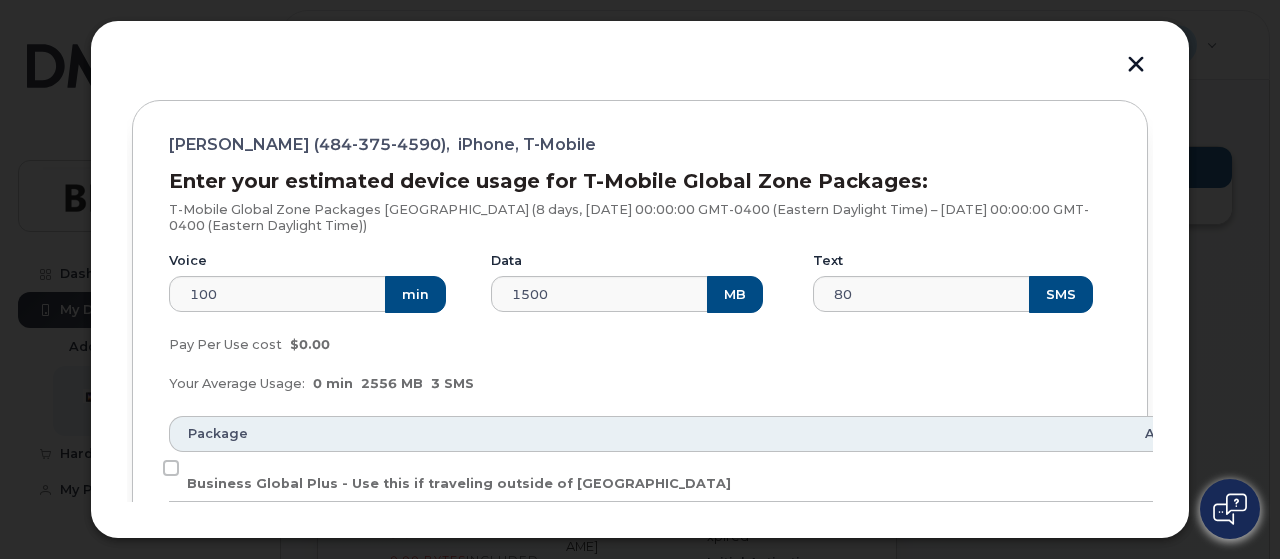 click on "Pay Per Use cost $0.00" 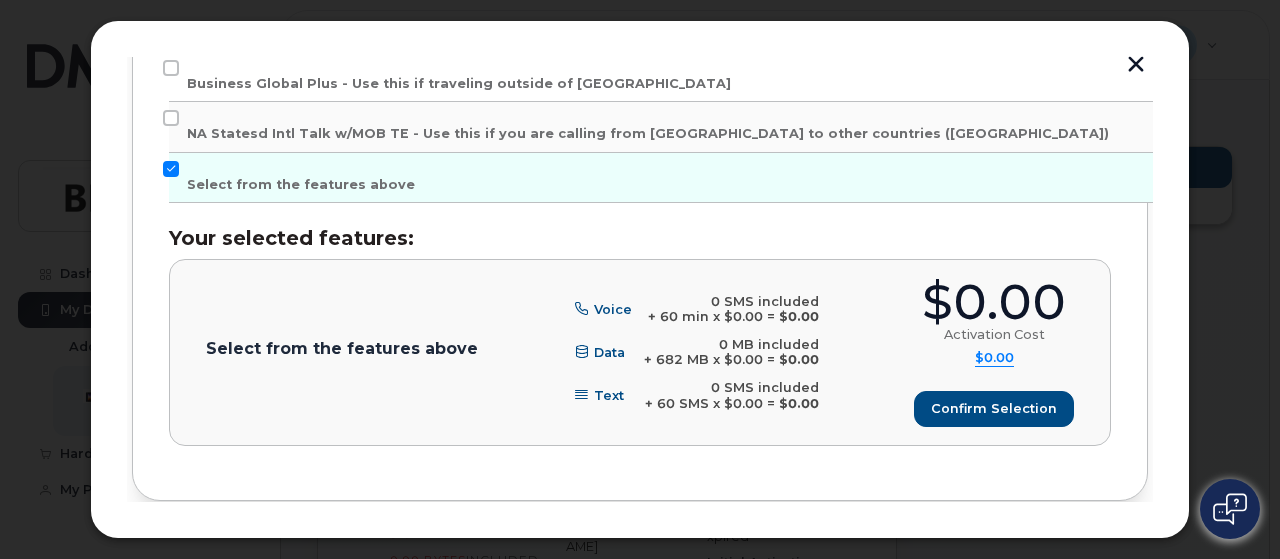 scroll, scrollTop: 500, scrollLeft: 0, axis: vertical 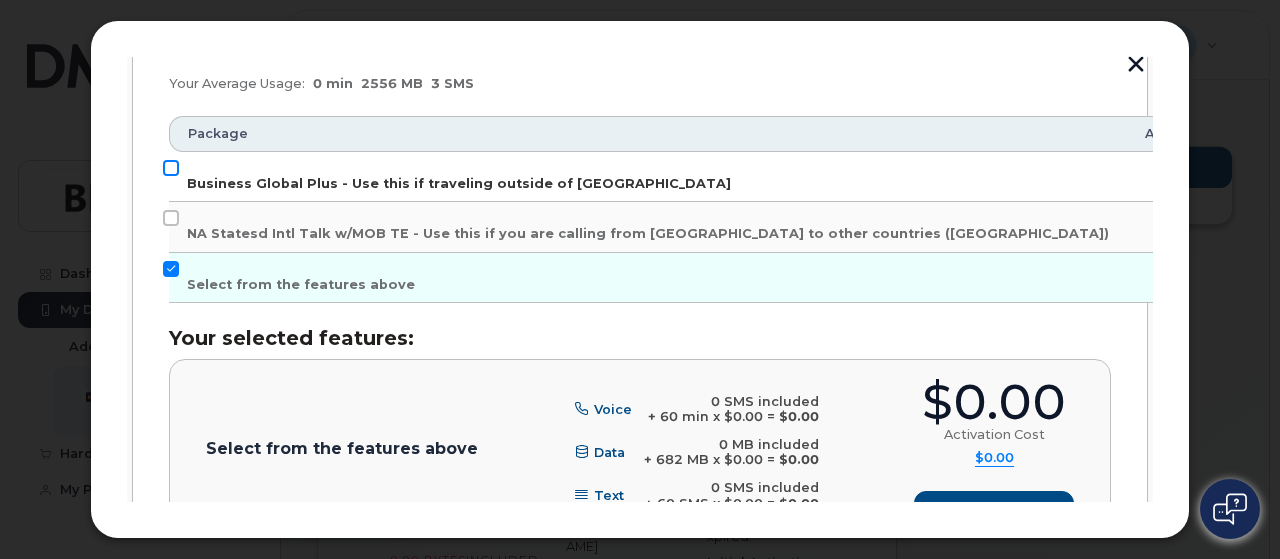 click on "Business Global Plus - Use this if traveling outside of North America" 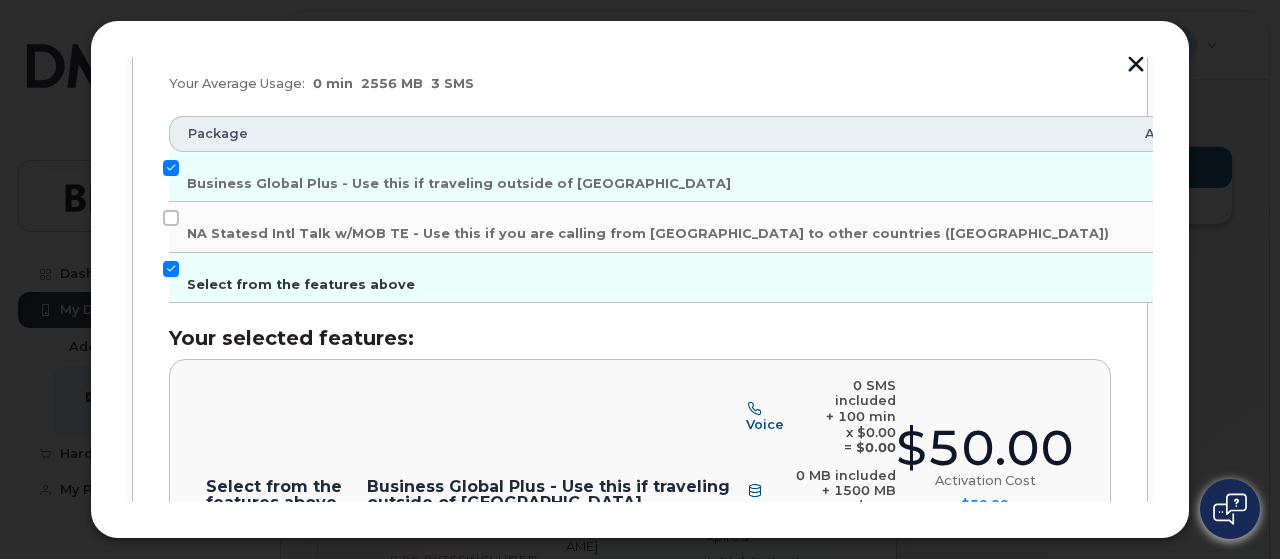 click on "Select from the features above" 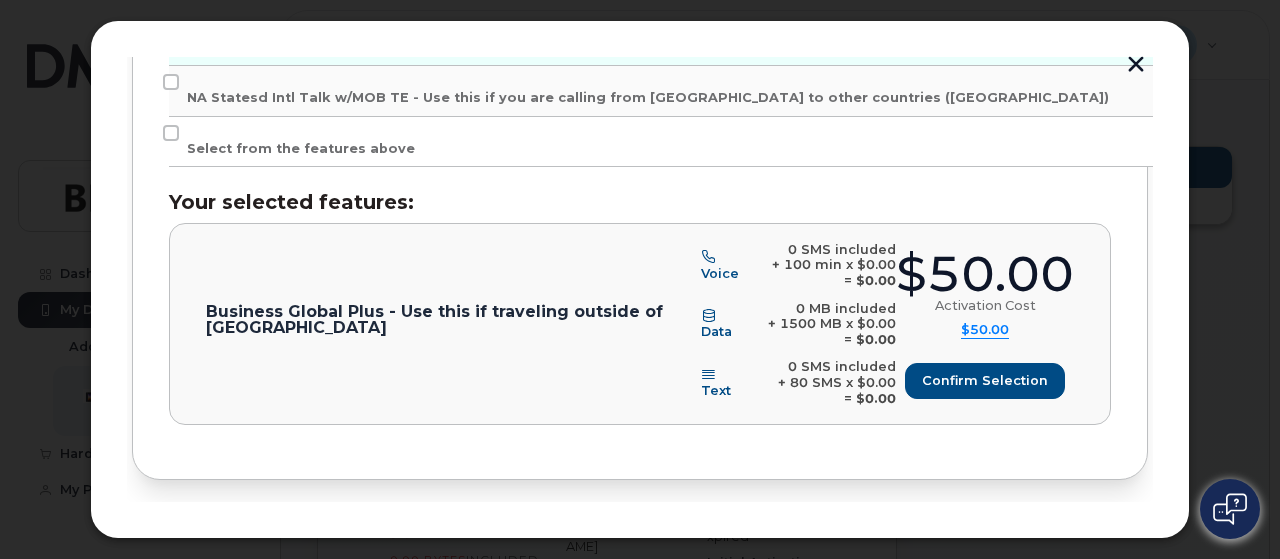 scroll, scrollTop: 700, scrollLeft: 0, axis: vertical 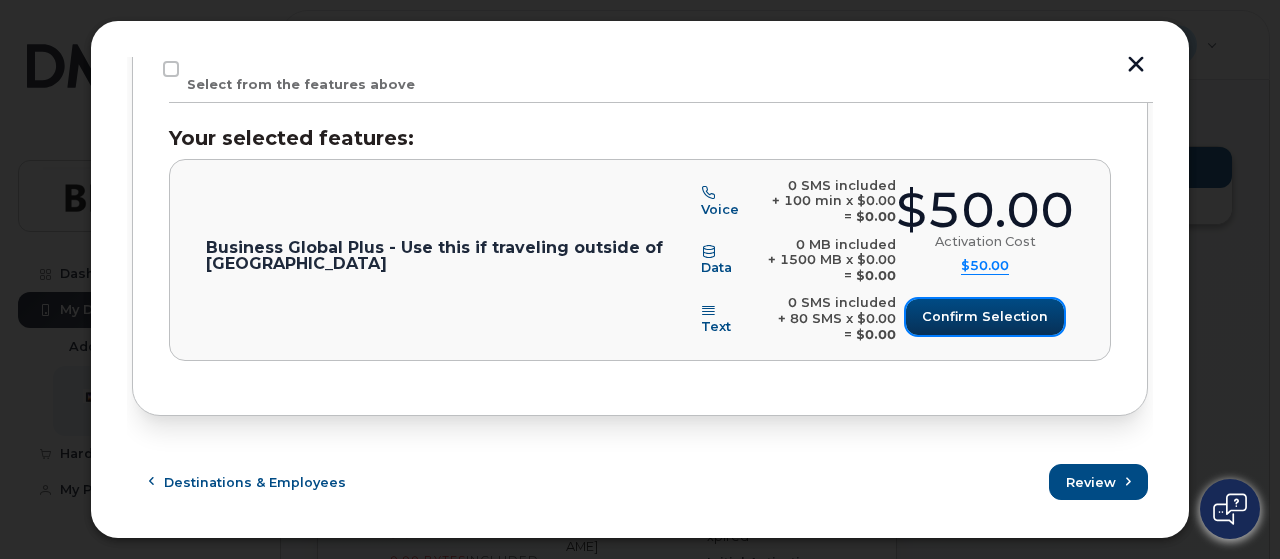 click on "Confirm selection" 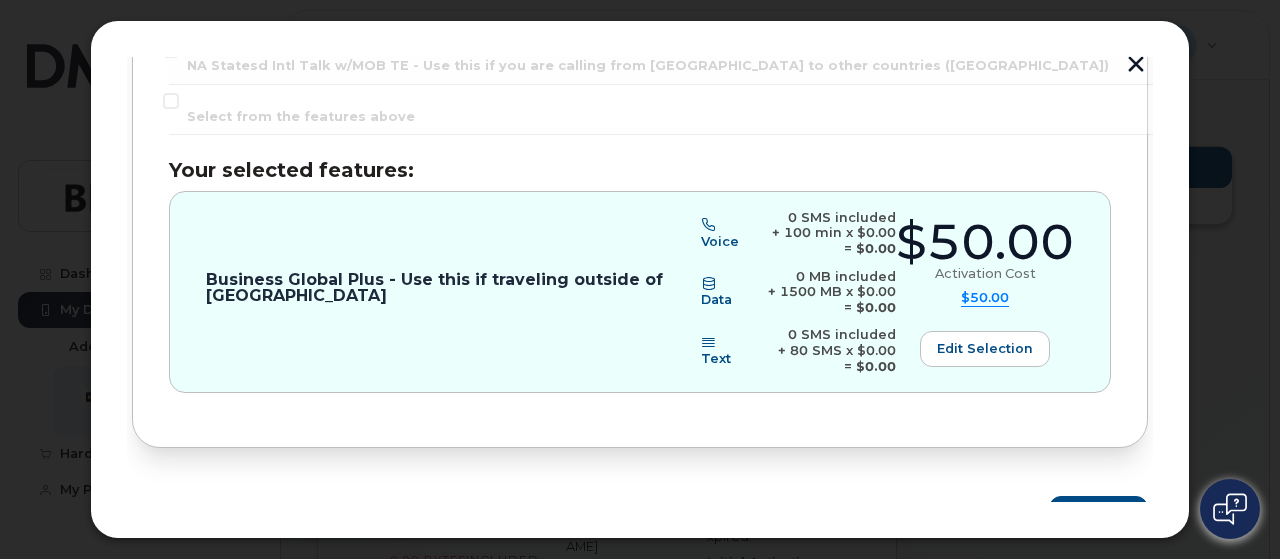 scroll, scrollTop: 700, scrollLeft: 0, axis: vertical 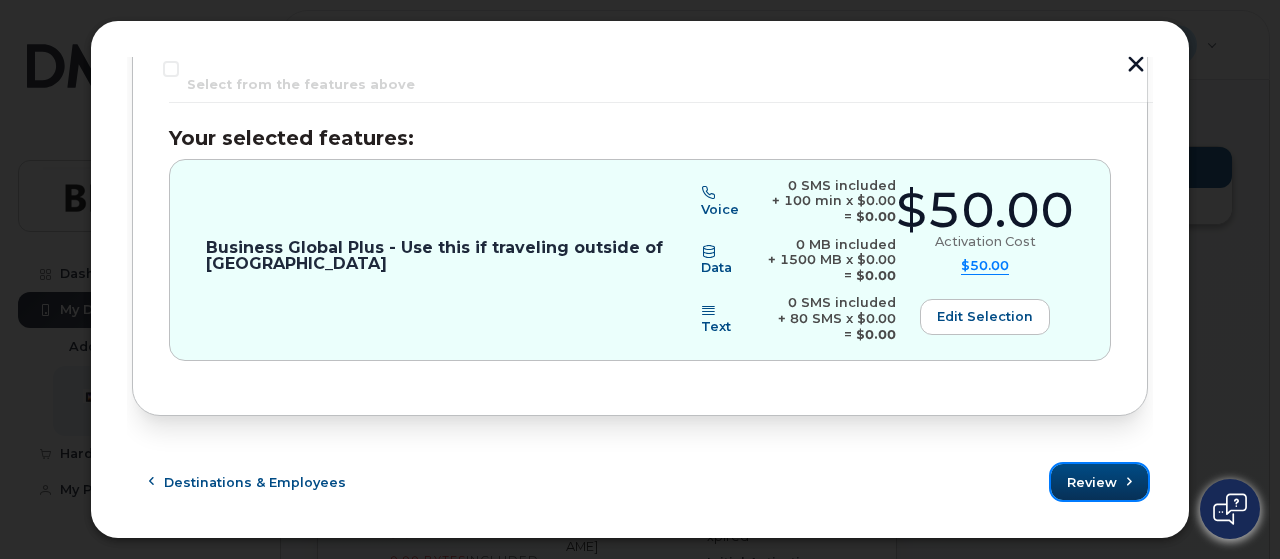 click on "Review" 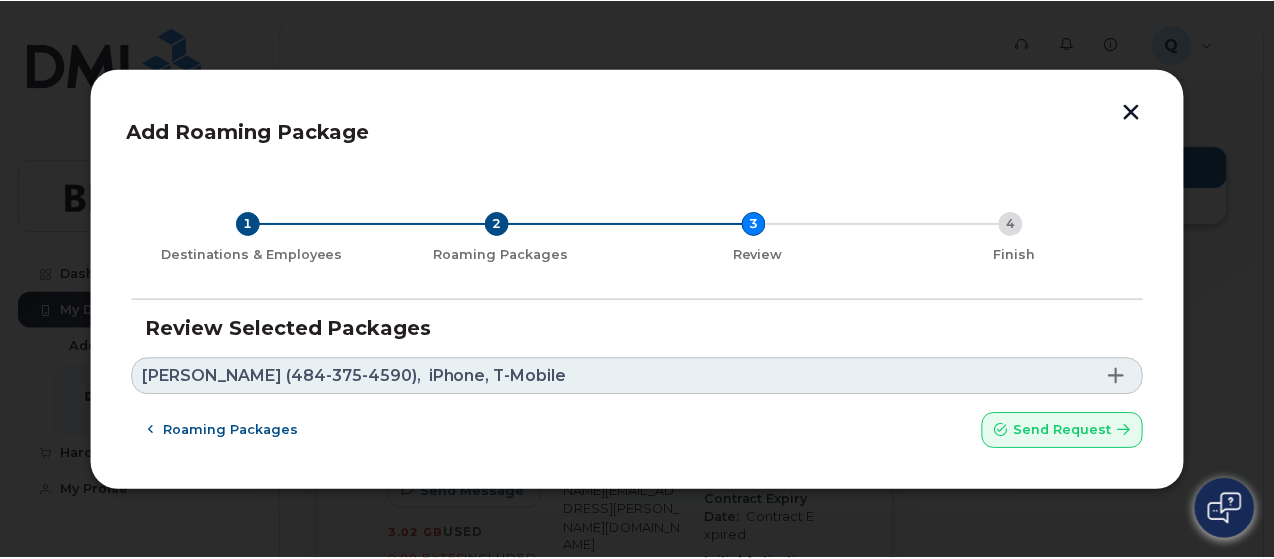 scroll, scrollTop: 0, scrollLeft: 0, axis: both 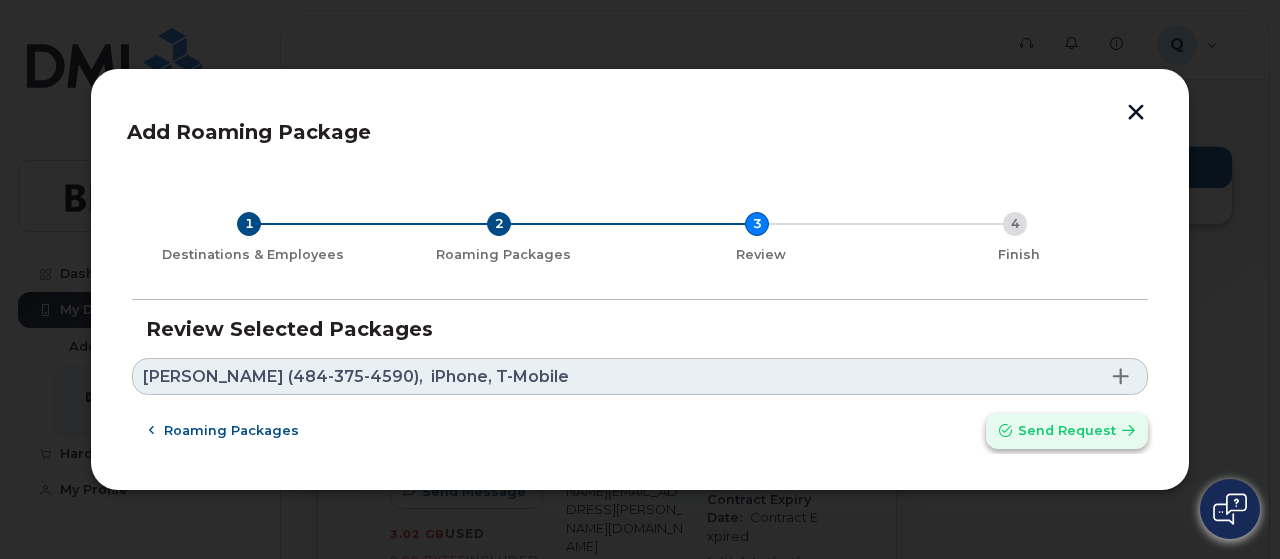 click on "Send request" 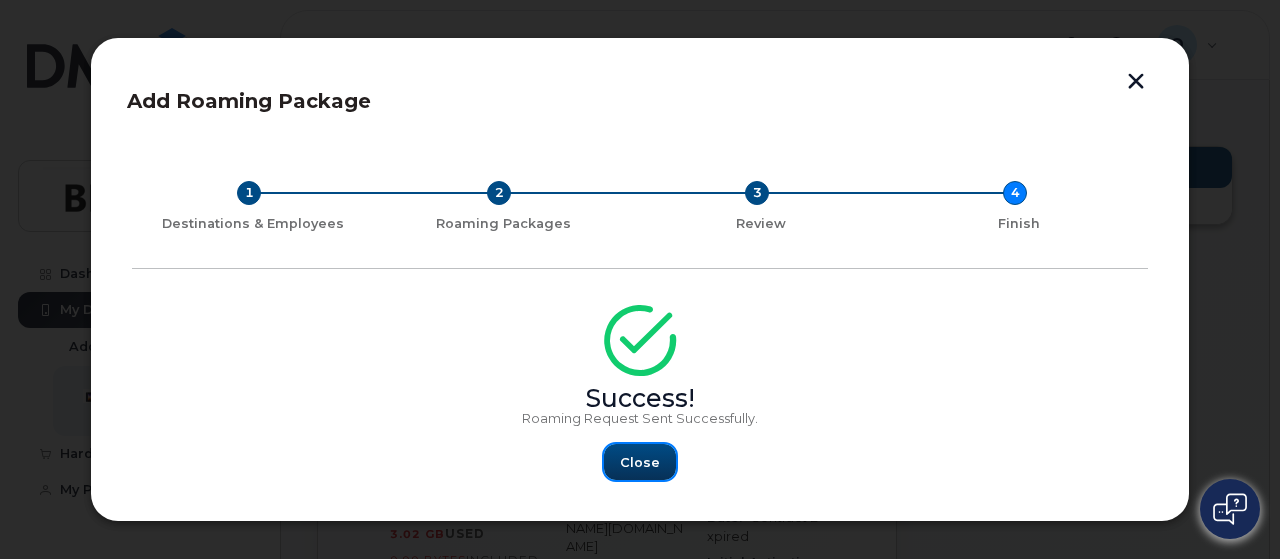 click on "Close" 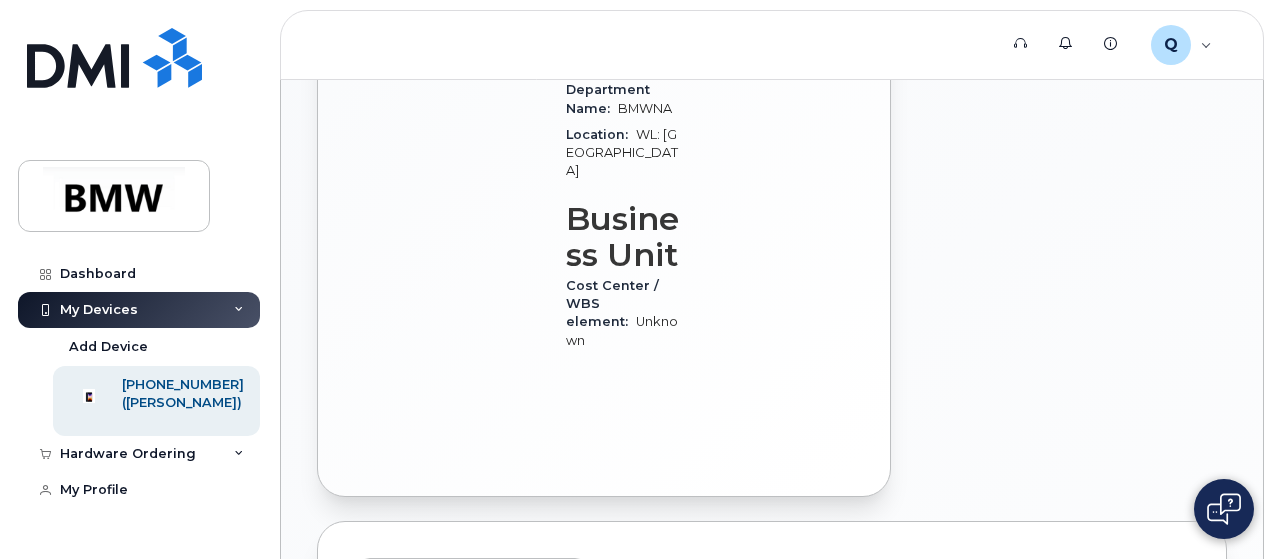 scroll, scrollTop: 1000, scrollLeft: 0, axis: vertical 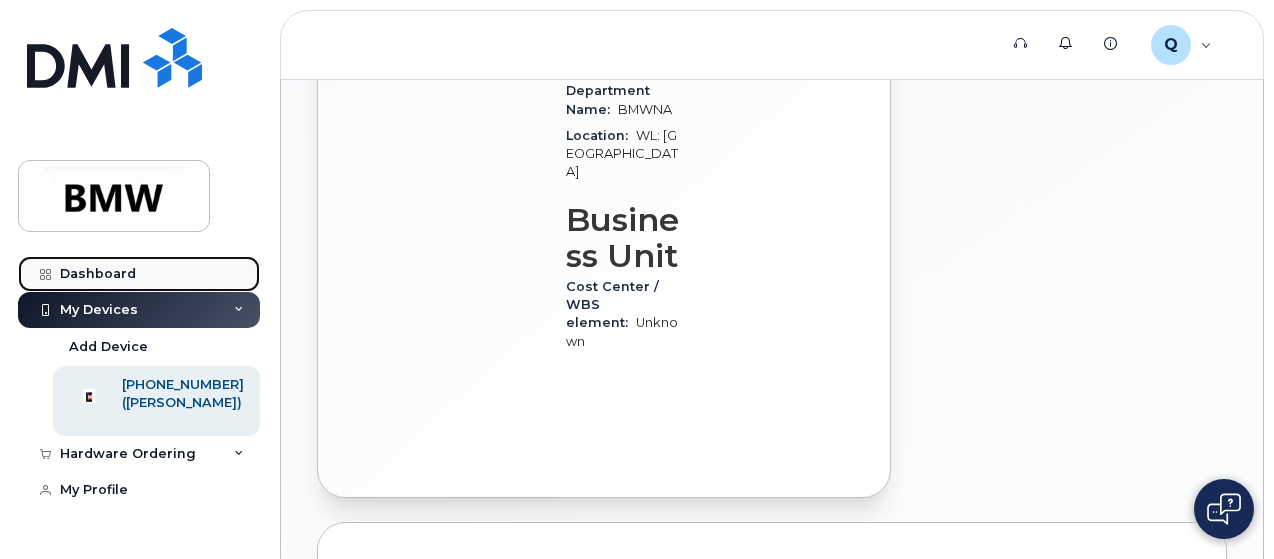 click on "Dashboard" 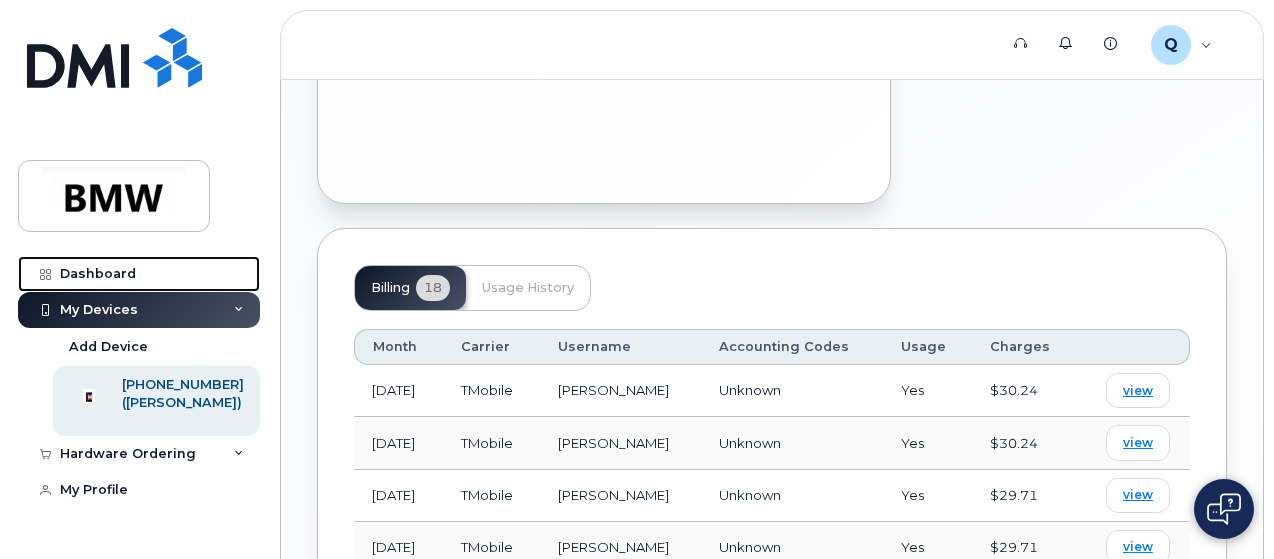 scroll, scrollTop: 1300, scrollLeft: 0, axis: vertical 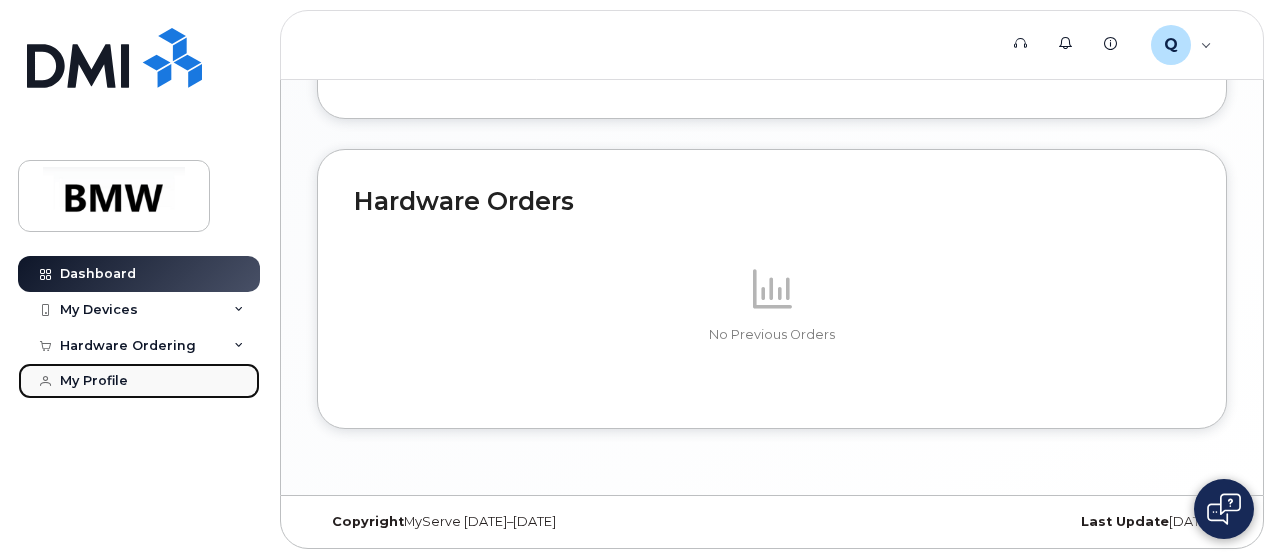 click on "My Profile" 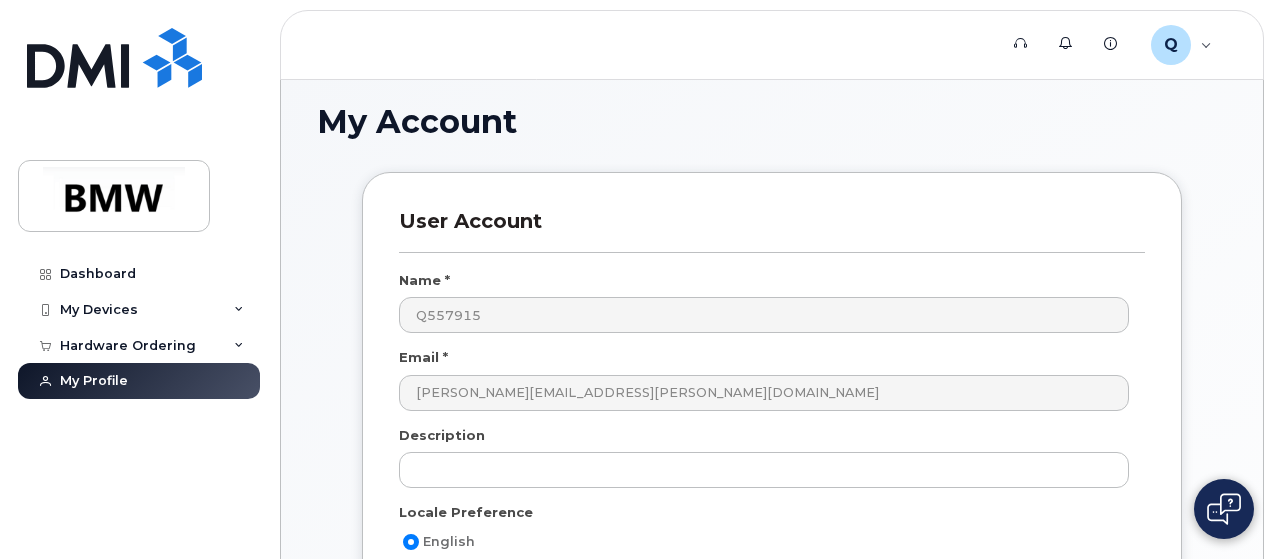 scroll, scrollTop: 0, scrollLeft: 0, axis: both 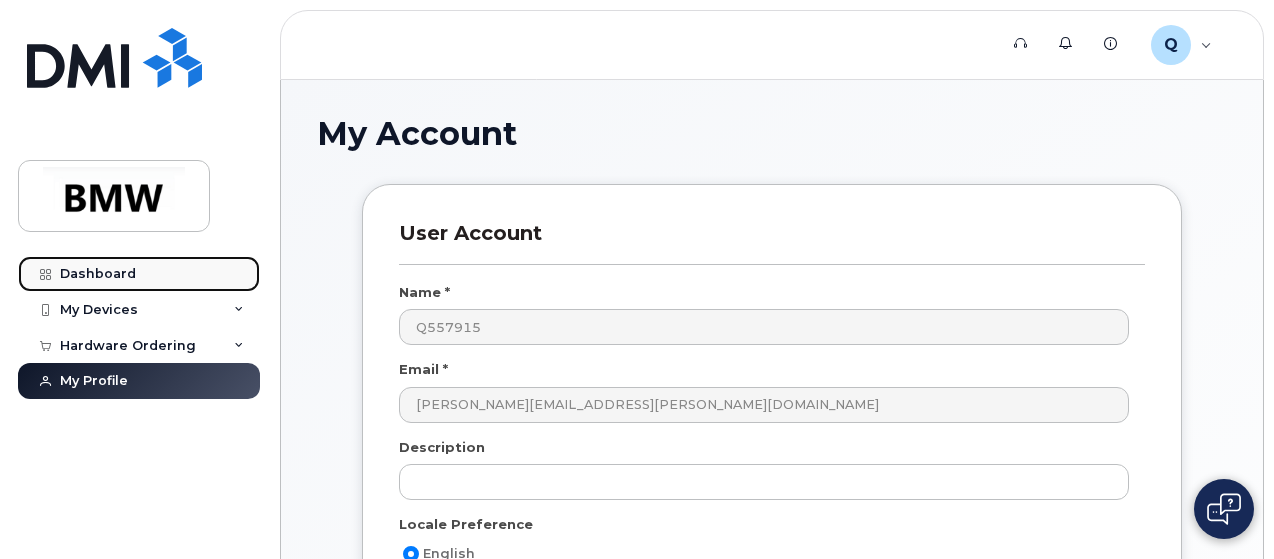 click on "Dashboard" 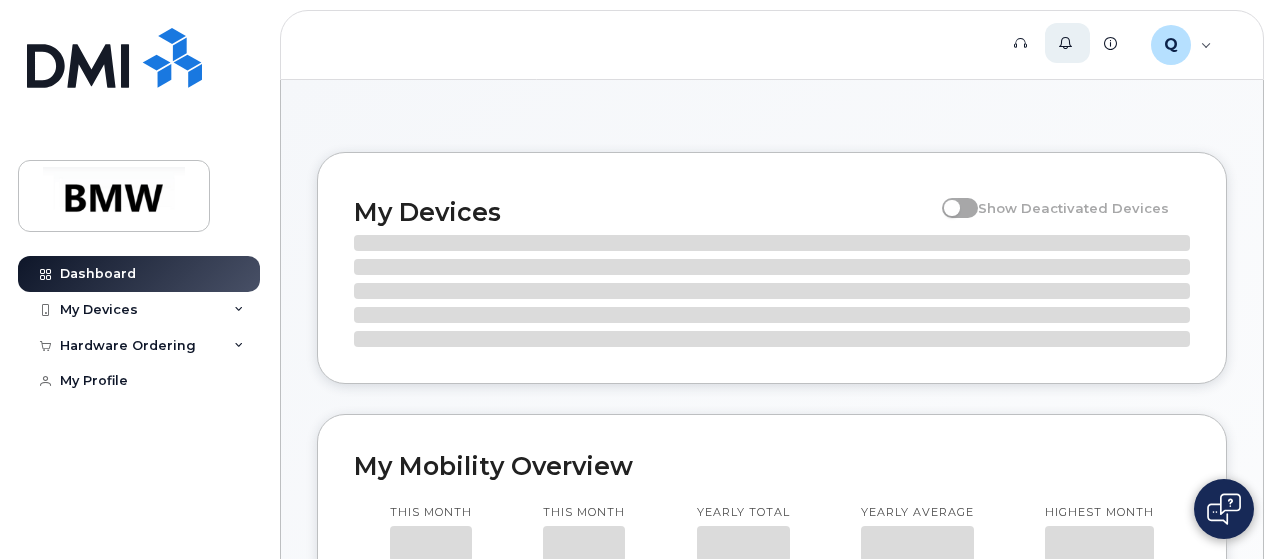 scroll, scrollTop: 0, scrollLeft: 0, axis: both 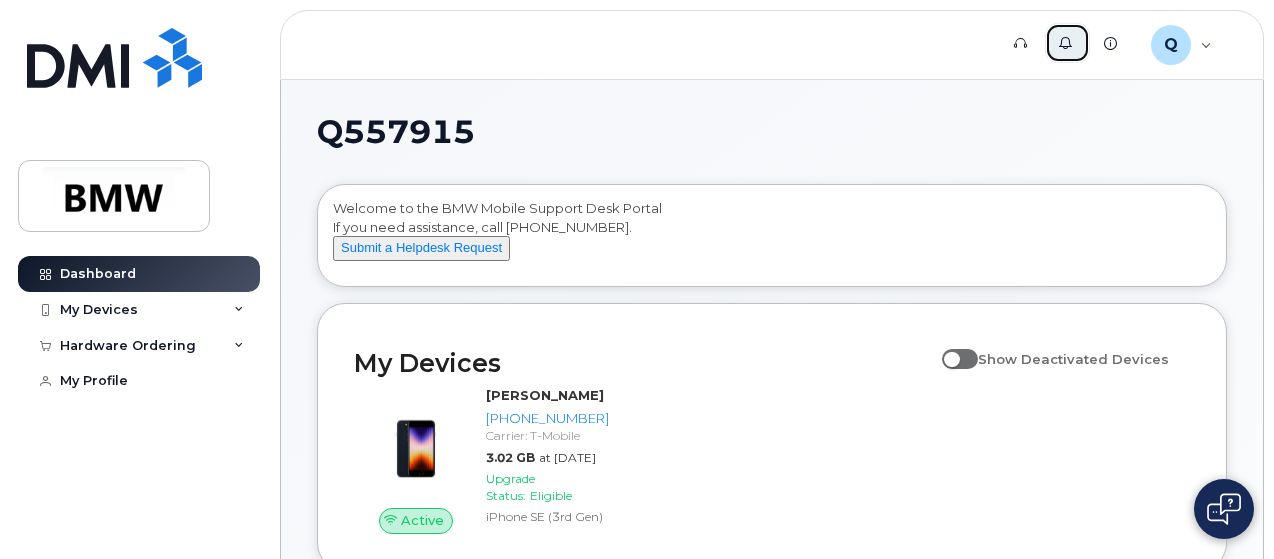 click on "Alerts" 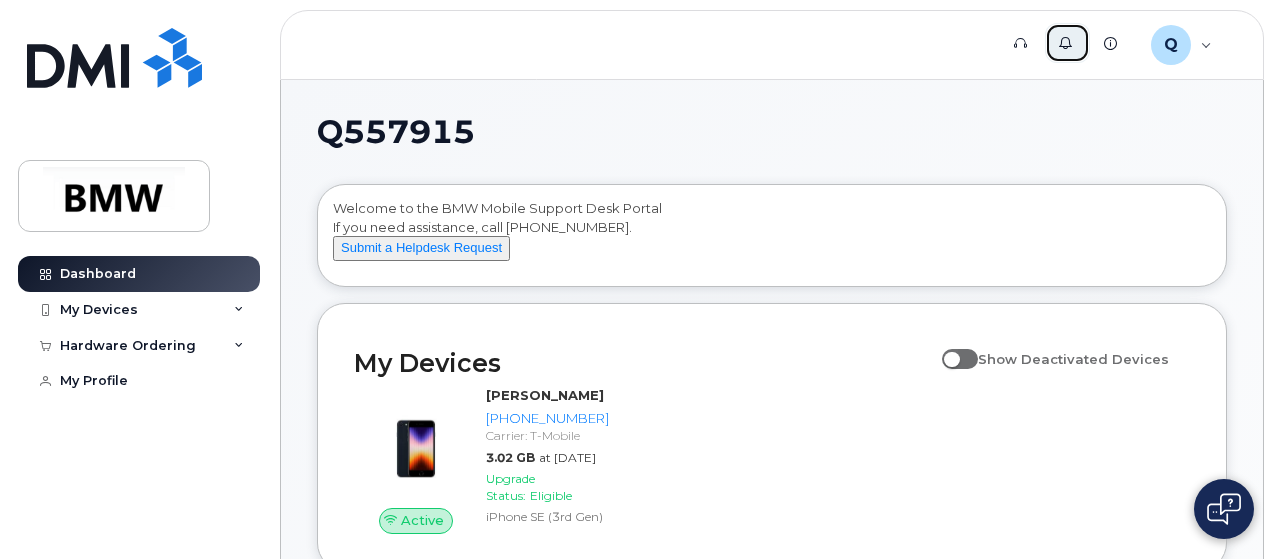 click on "Alerts" 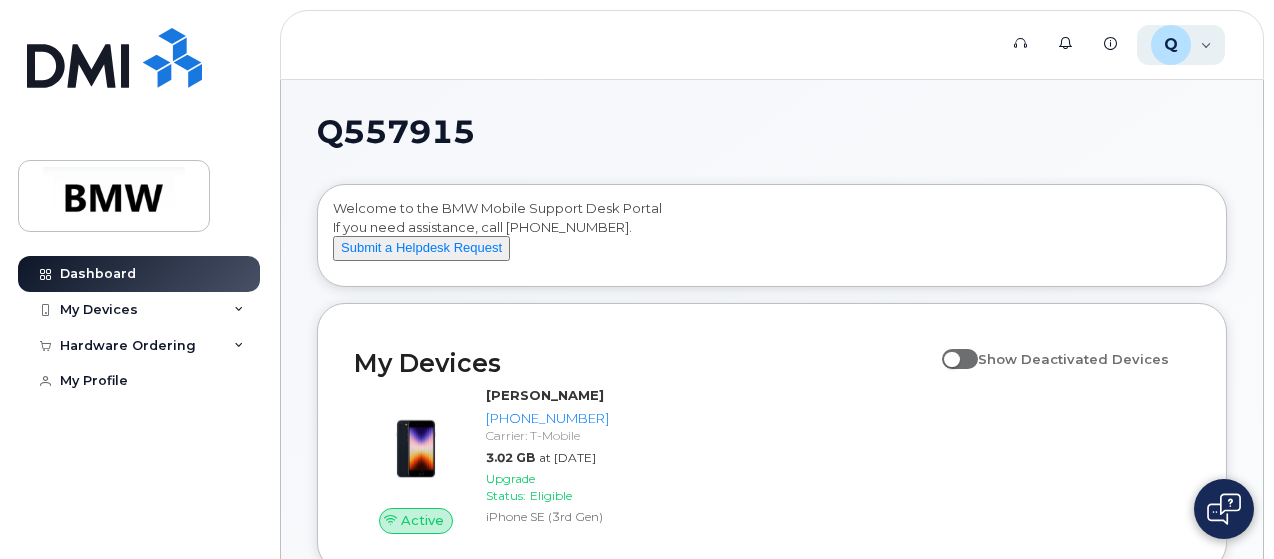 click on "Q Q557915 Employee" 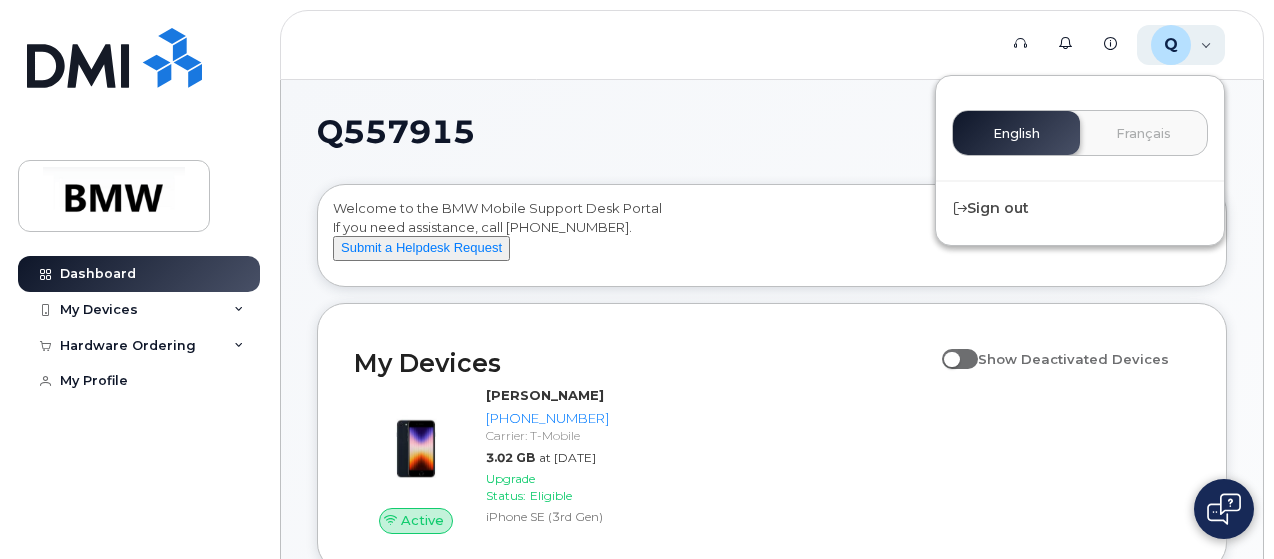 click on "Q Q557915 Employee" 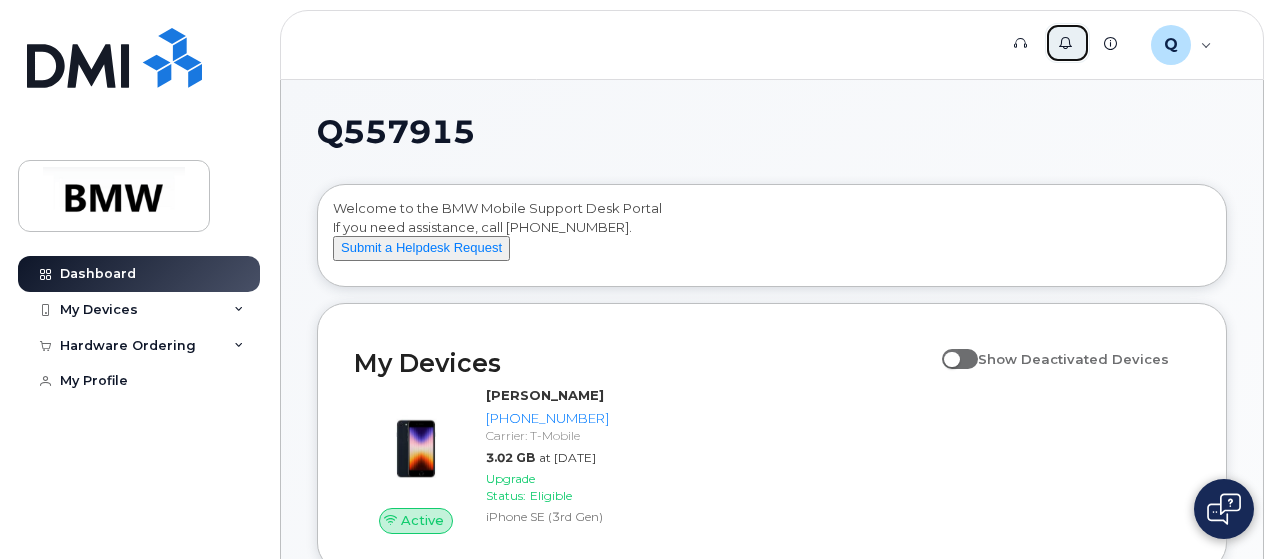 click on "Alerts" 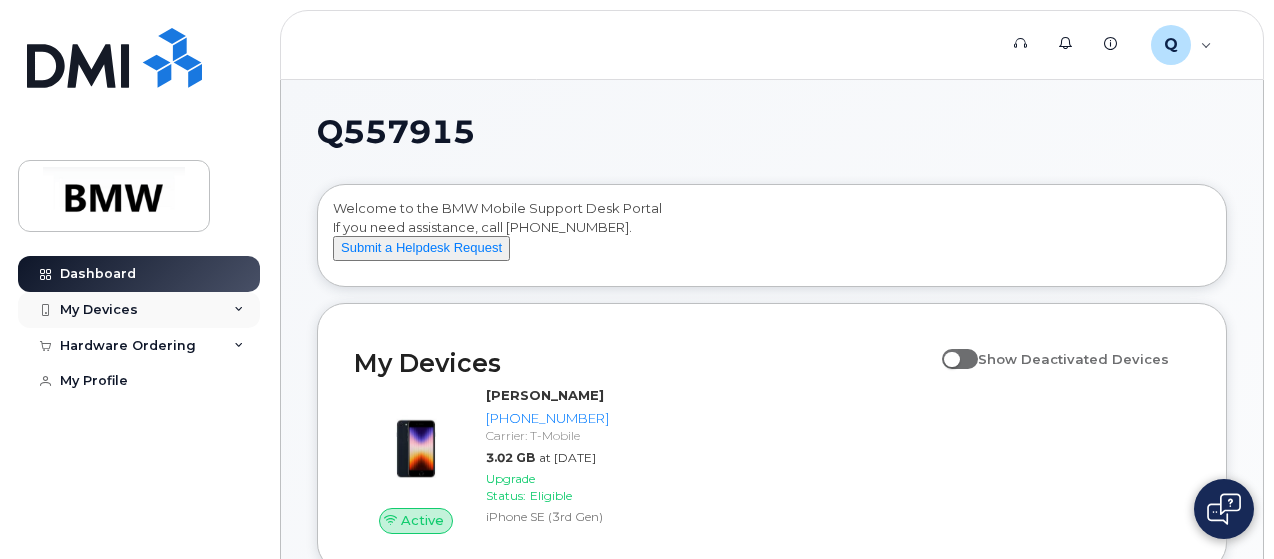 click on "My Devices" 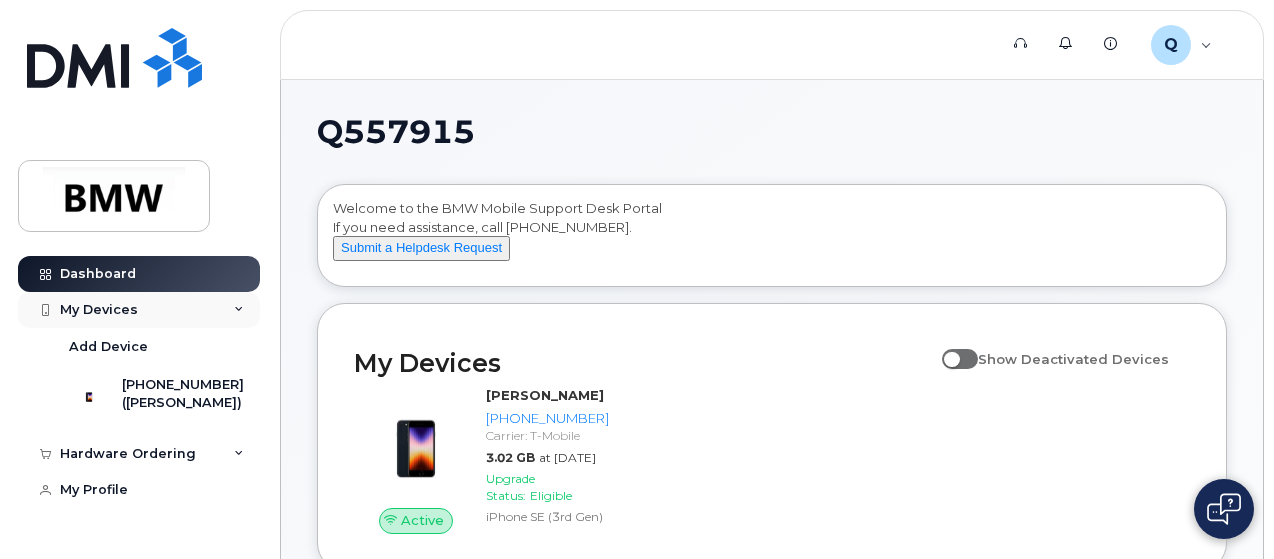 click on "My Devices" 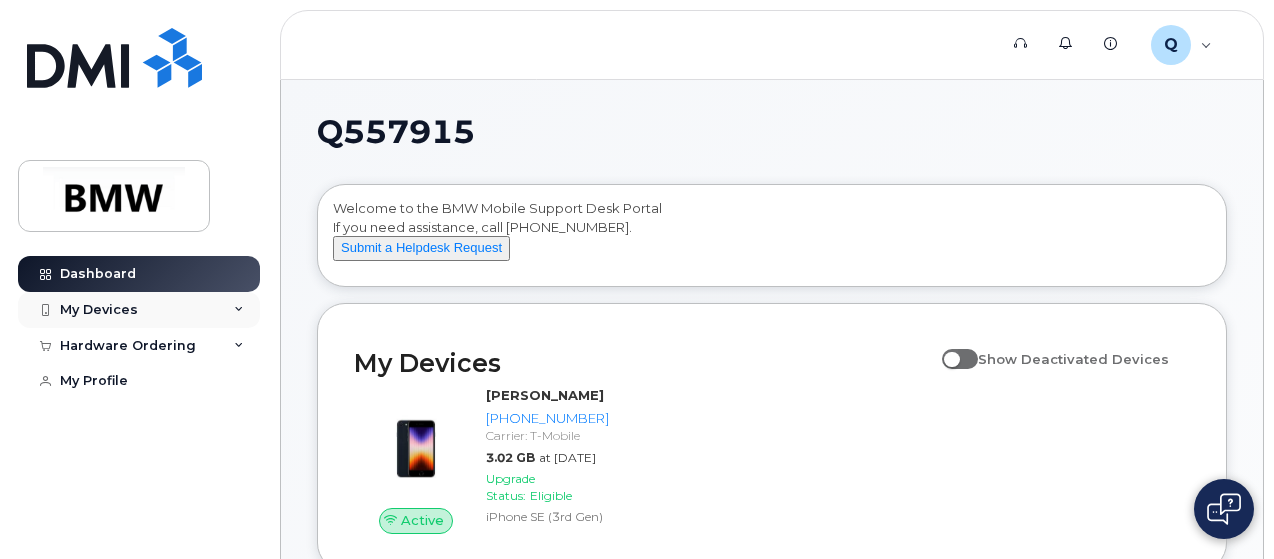 click on "My Devices" 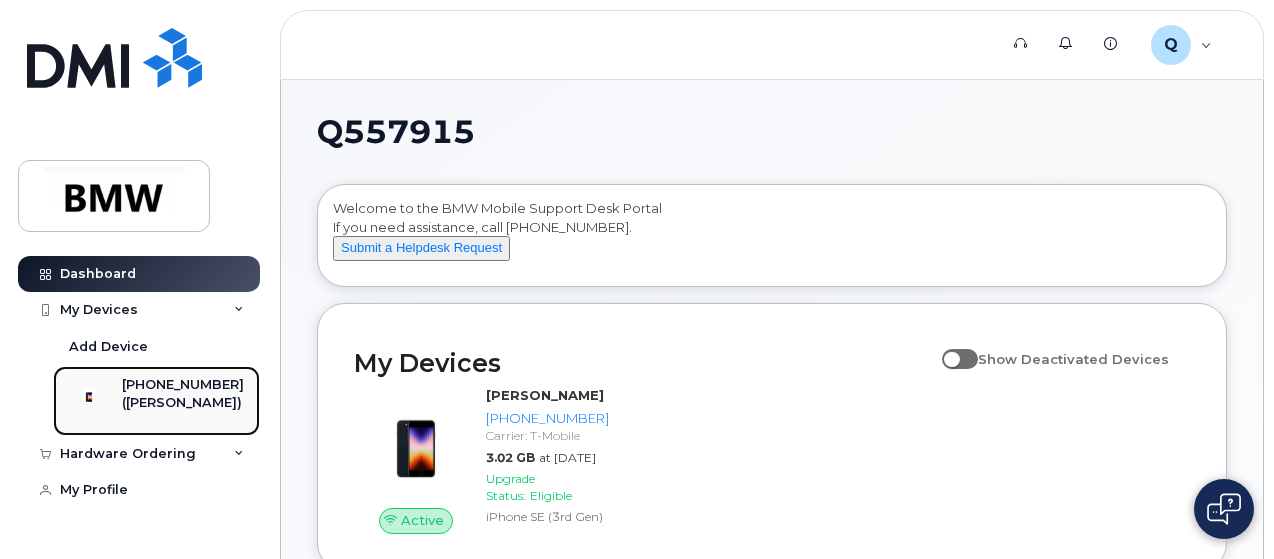 click on "484-375-4590 (Joseph Hedderick)" 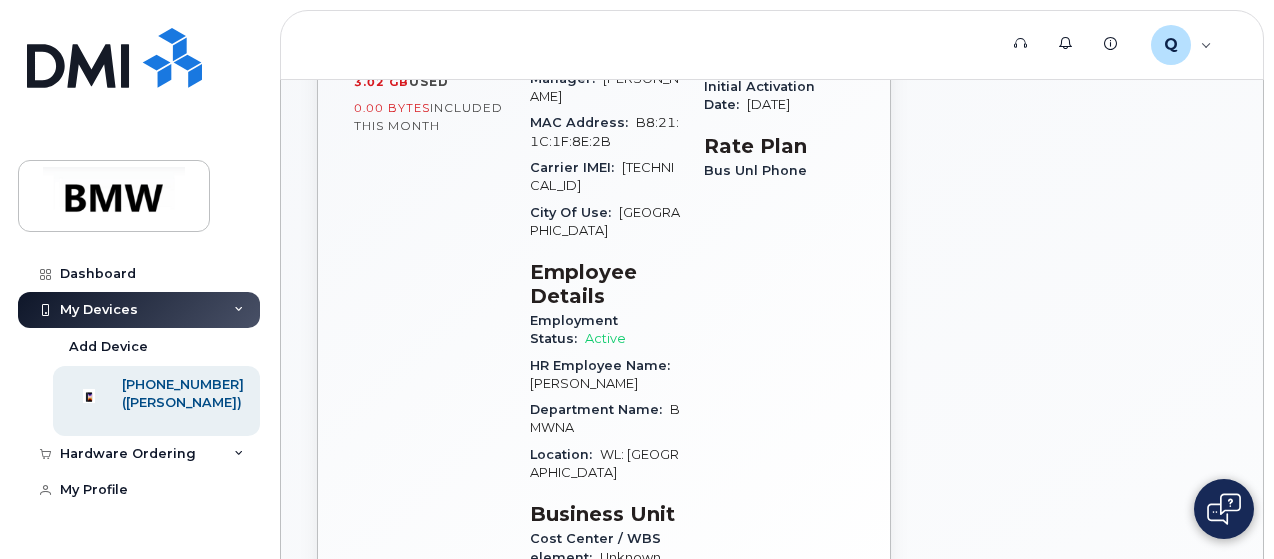 scroll, scrollTop: 600, scrollLeft: 0, axis: vertical 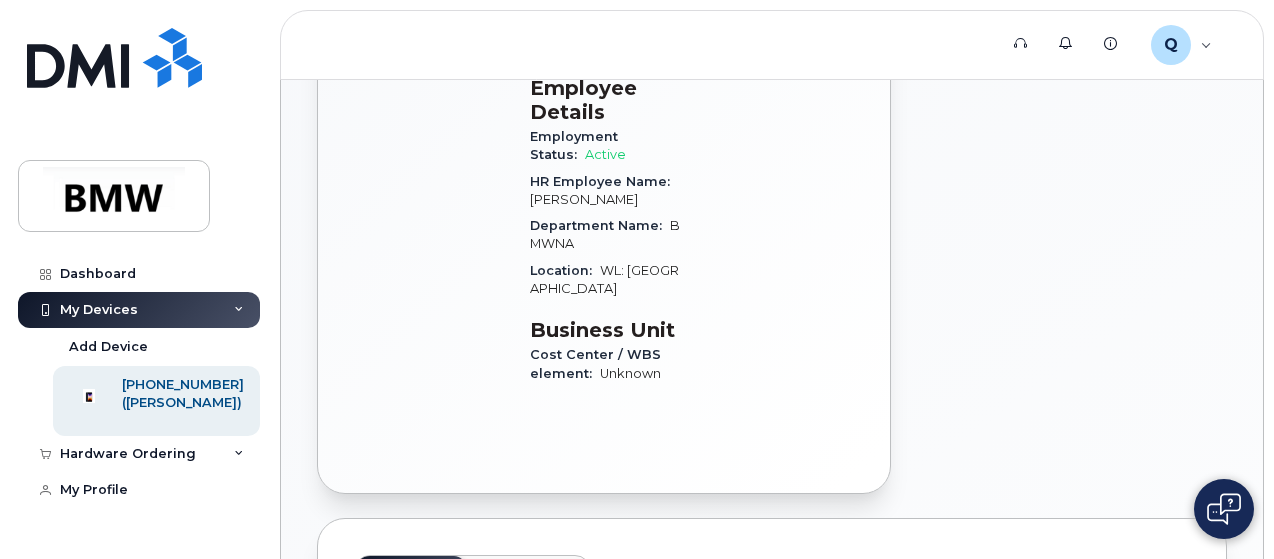 click on "Cost Center / WBS element:" 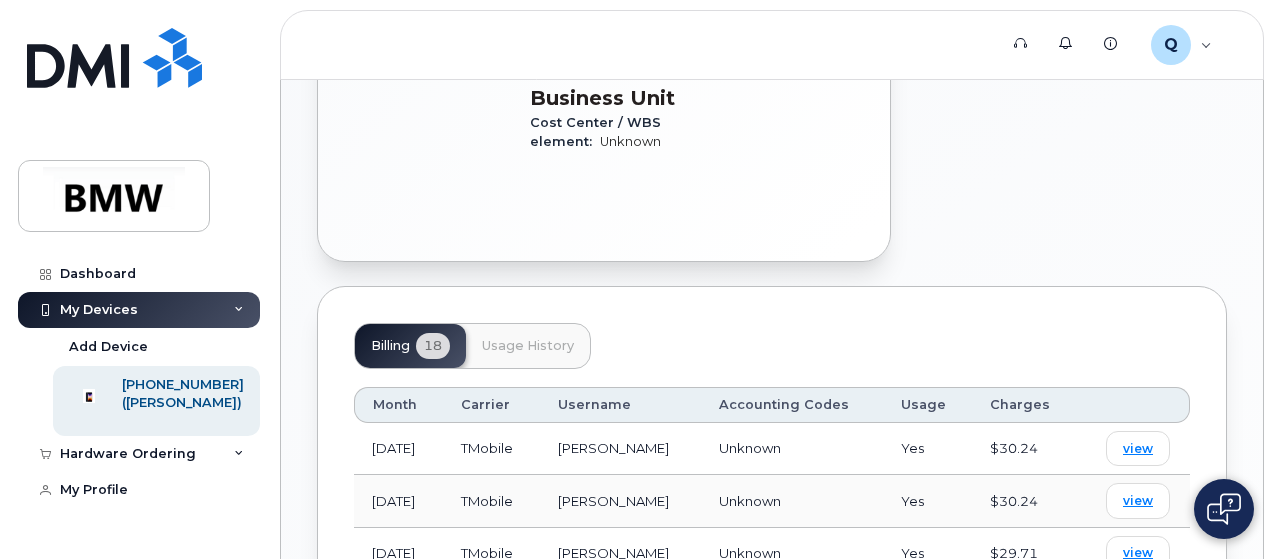 scroll, scrollTop: 900, scrollLeft: 0, axis: vertical 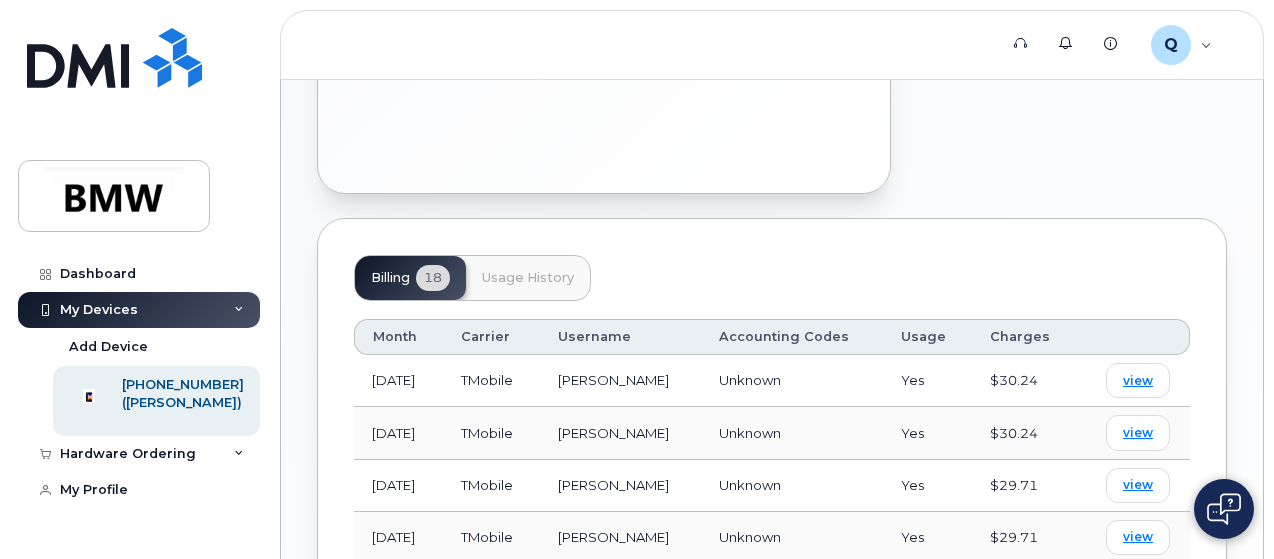 click on "Usage History" 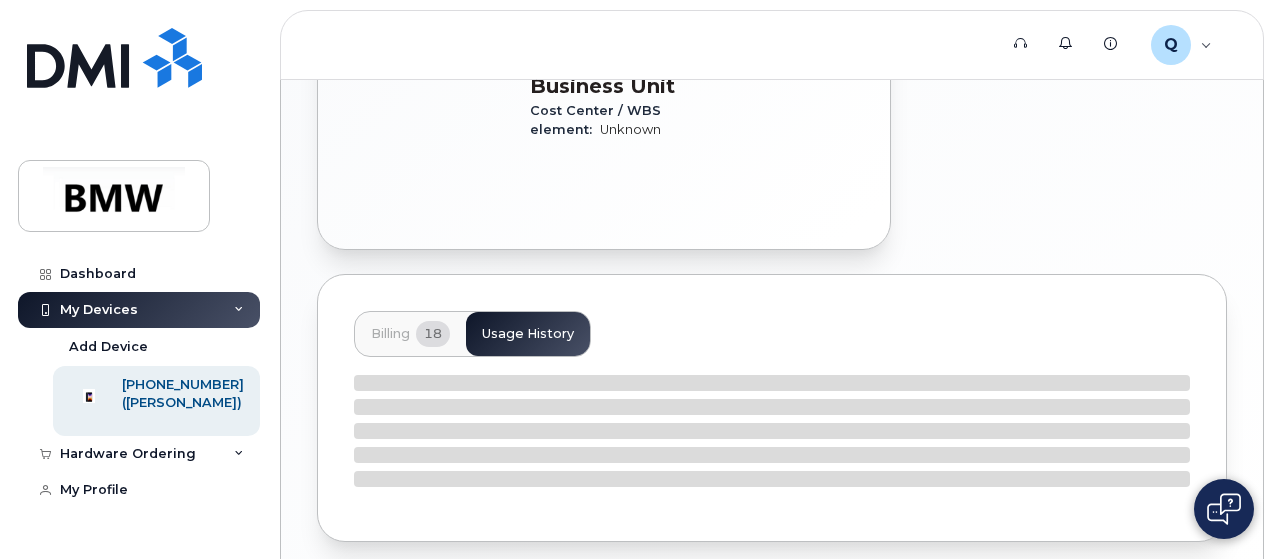 scroll, scrollTop: 900, scrollLeft: 0, axis: vertical 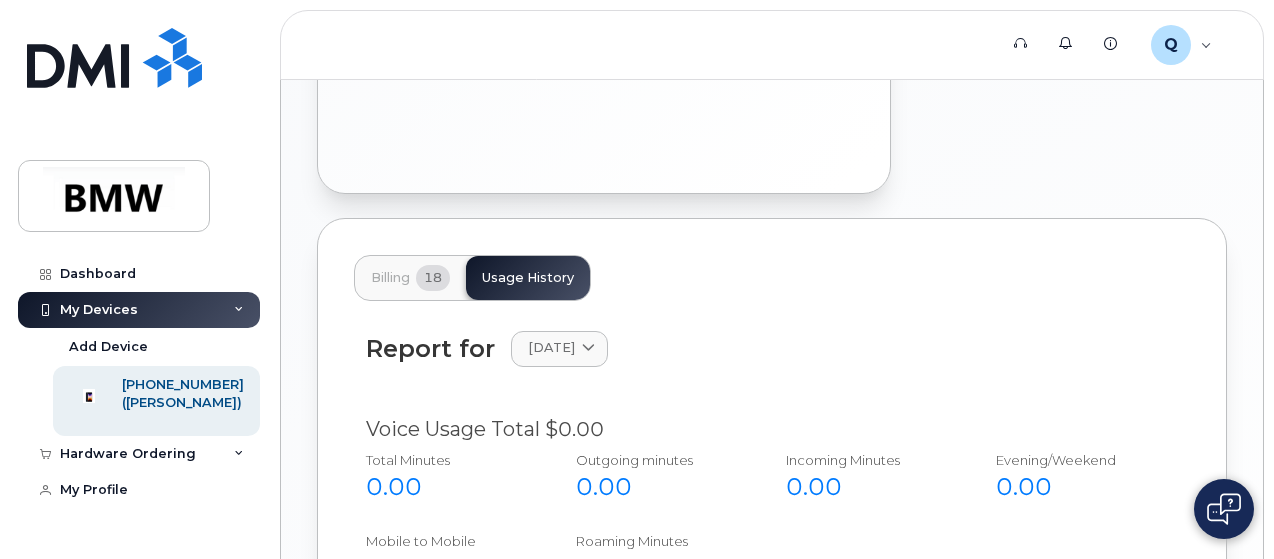click on "18" 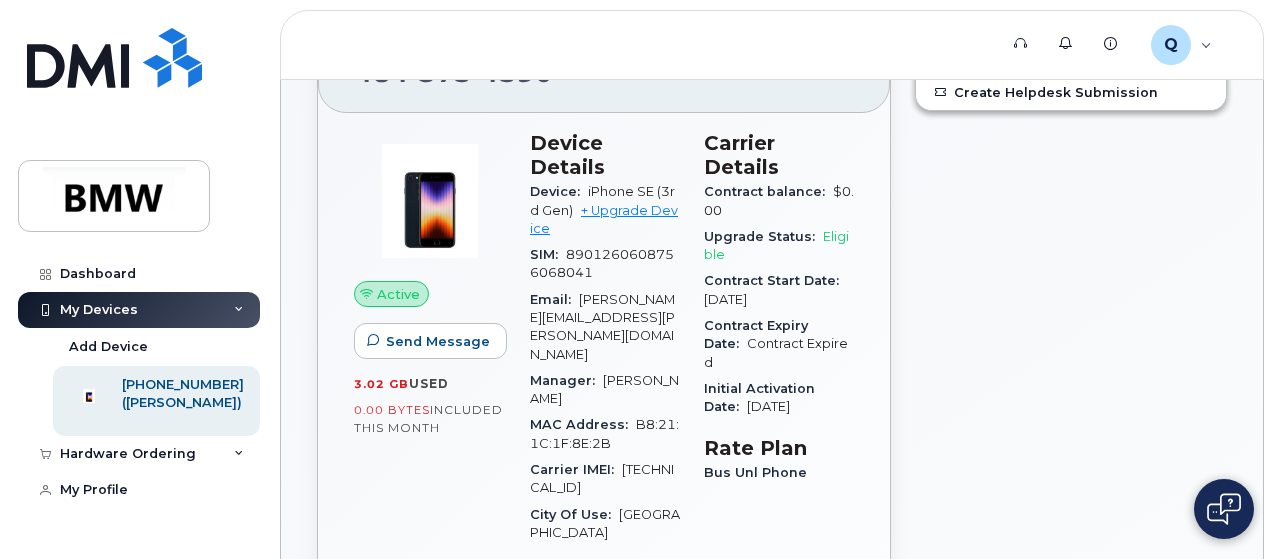 scroll, scrollTop: 0, scrollLeft: 0, axis: both 